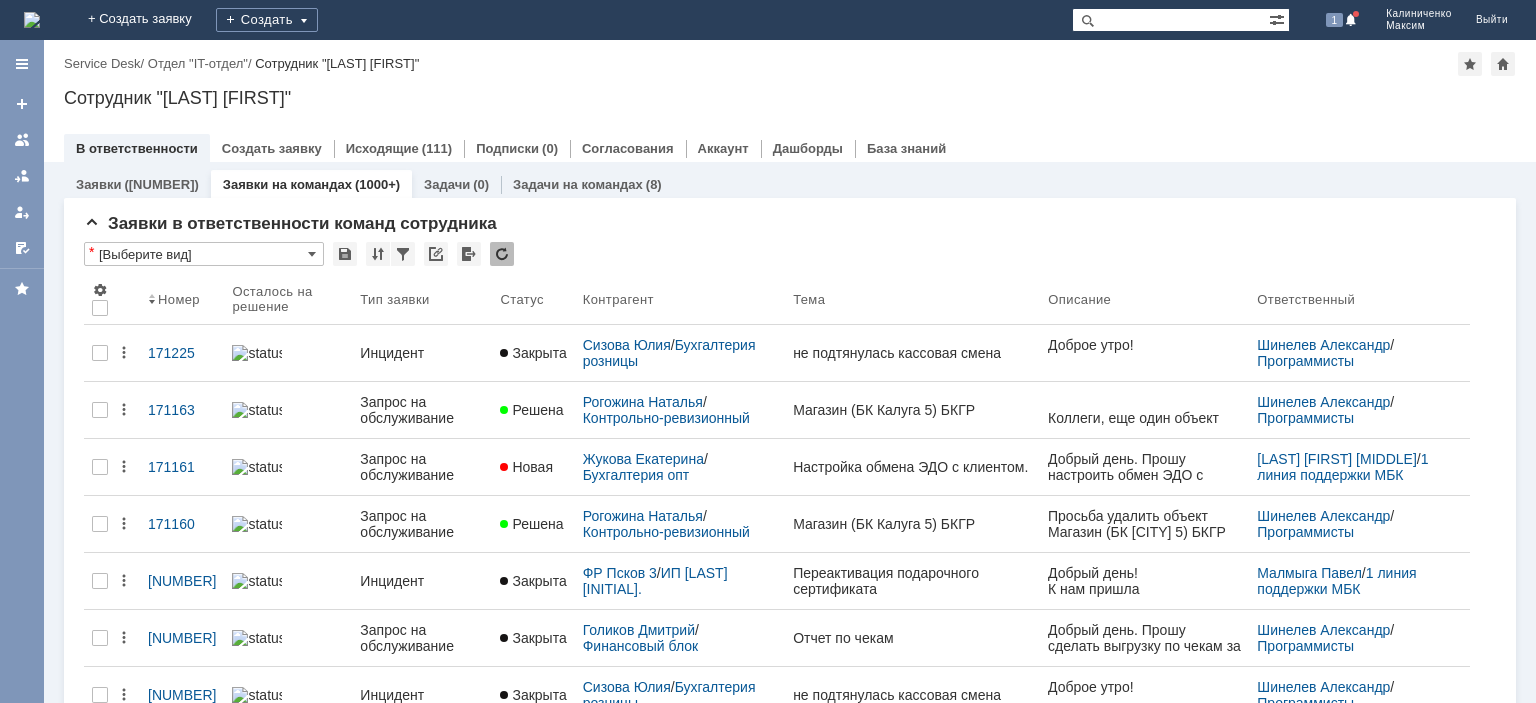 scroll, scrollTop: 0, scrollLeft: 0, axis: both 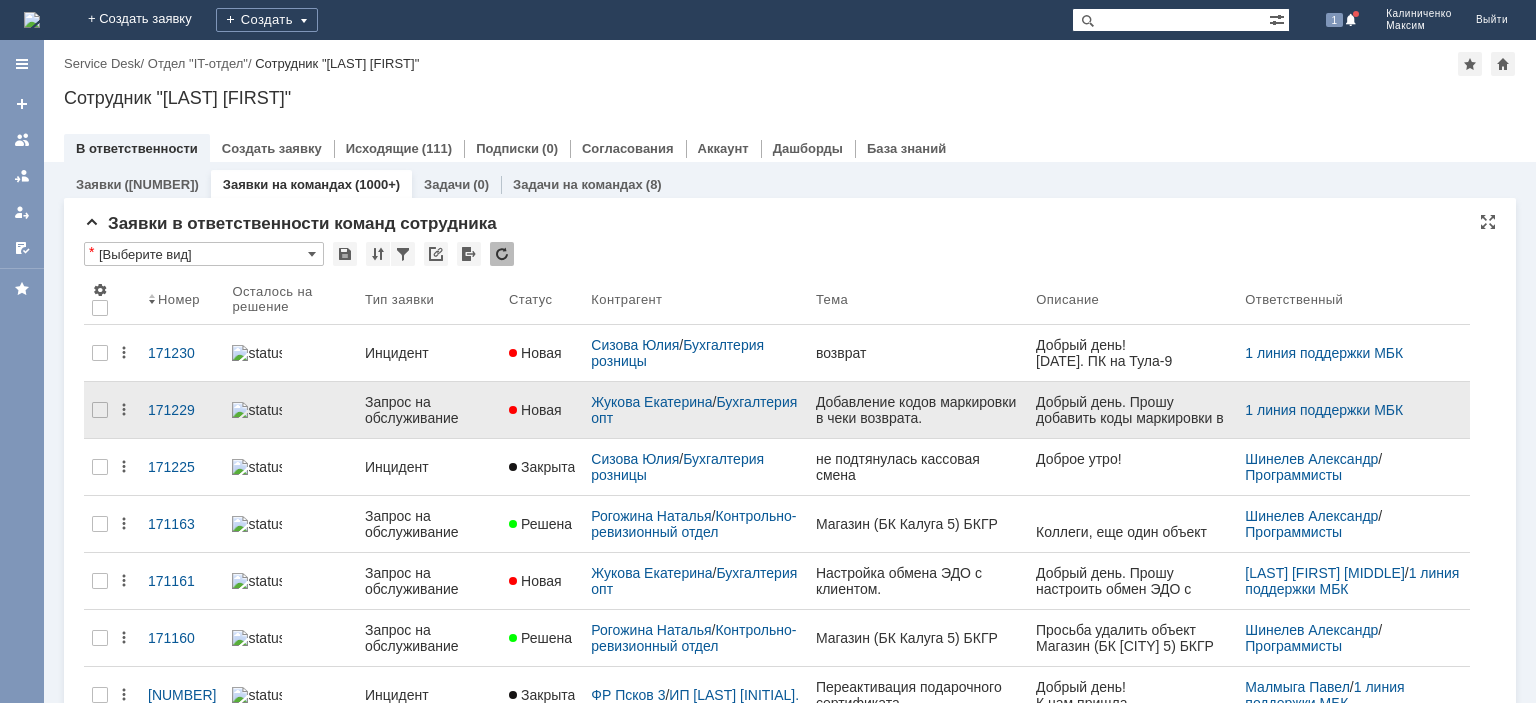 click on "Запрос на обслуживание" at bounding box center [429, 410] 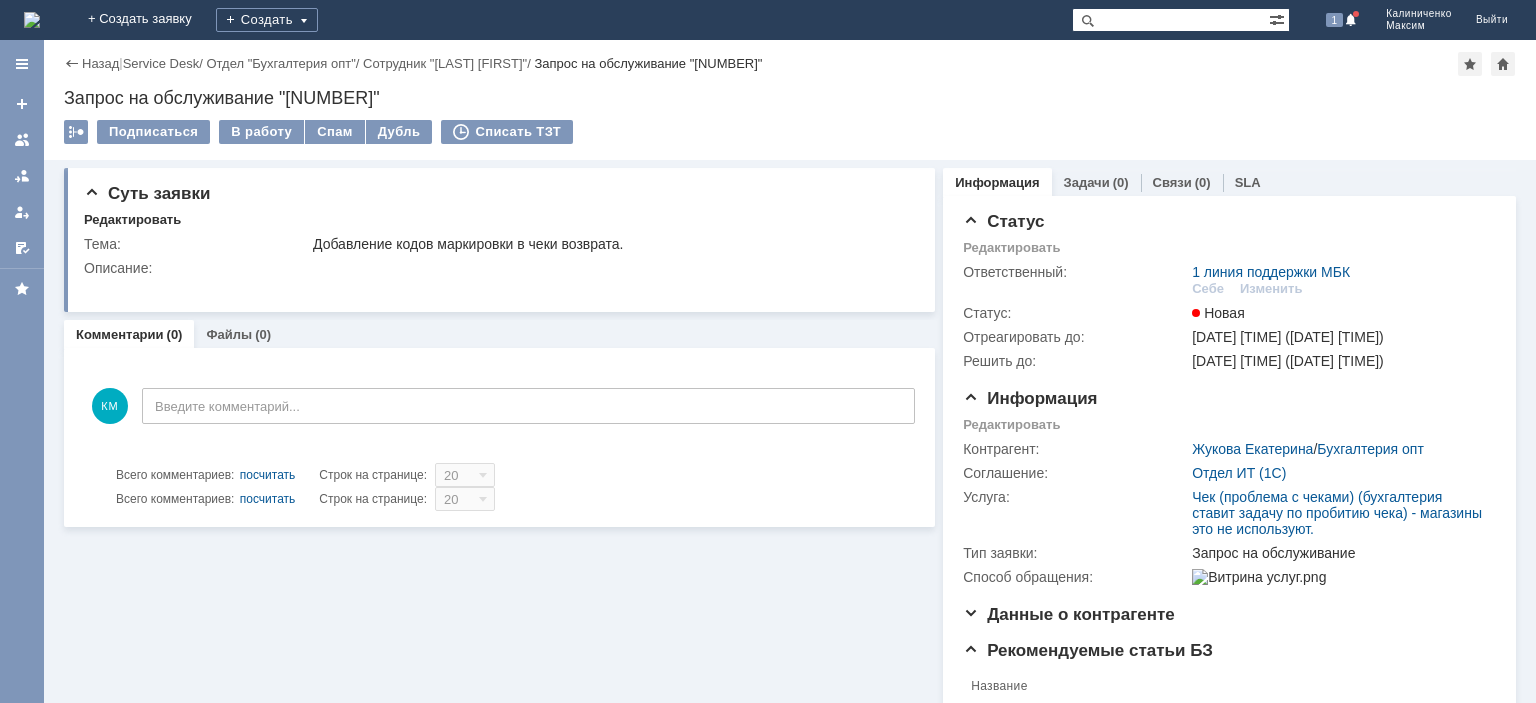scroll, scrollTop: 0, scrollLeft: 0, axis: both 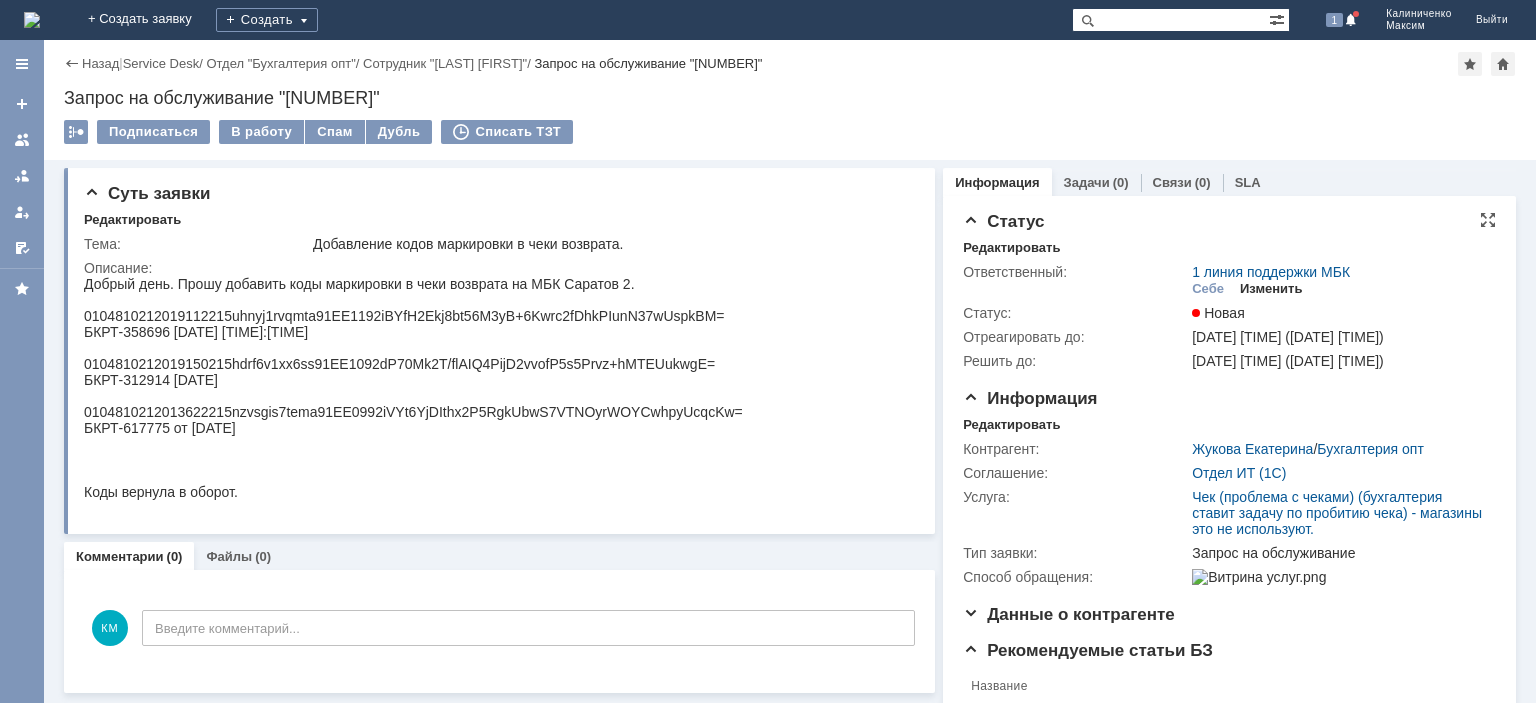 click on "Изменить" at bounding box center (1271, 289) 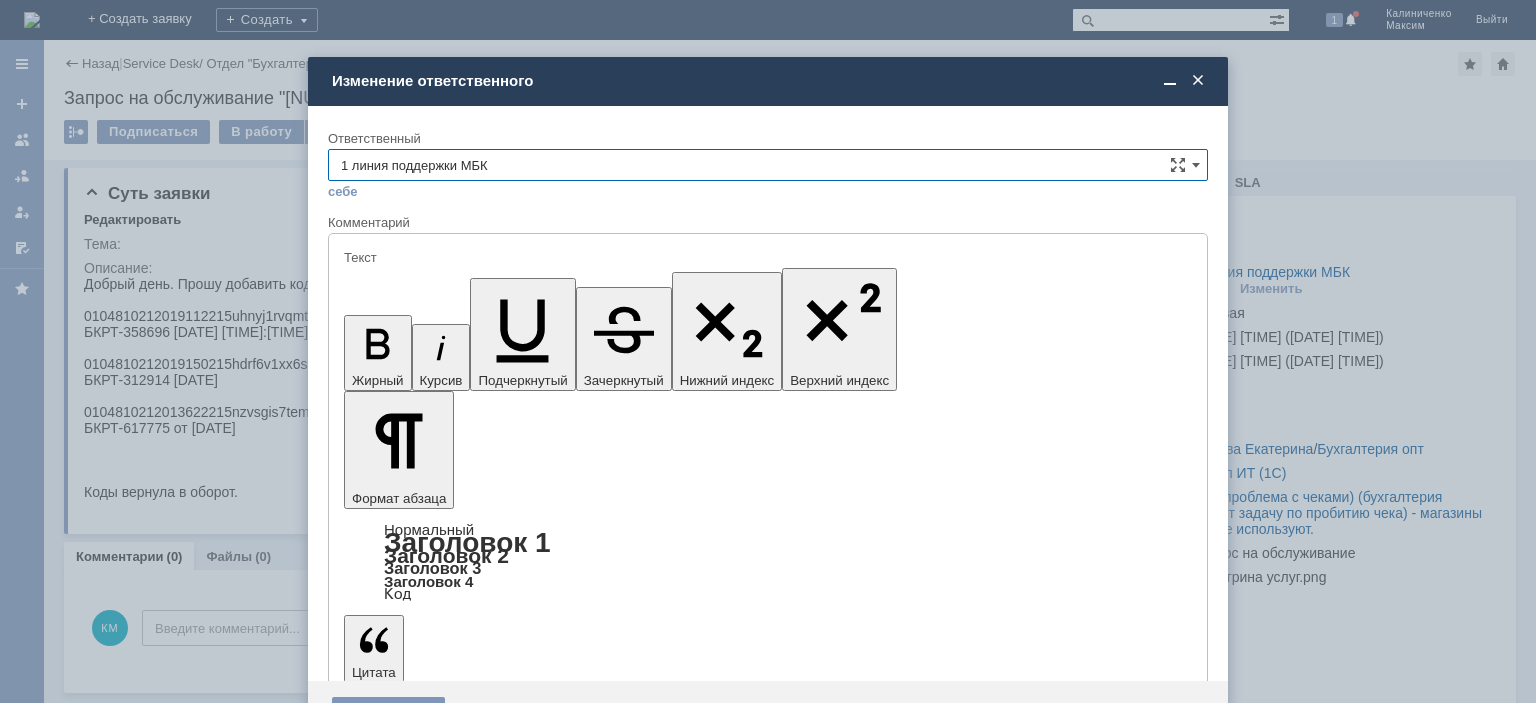 scroll, scrollTop: 0, scrollLeft: 0, axis: both 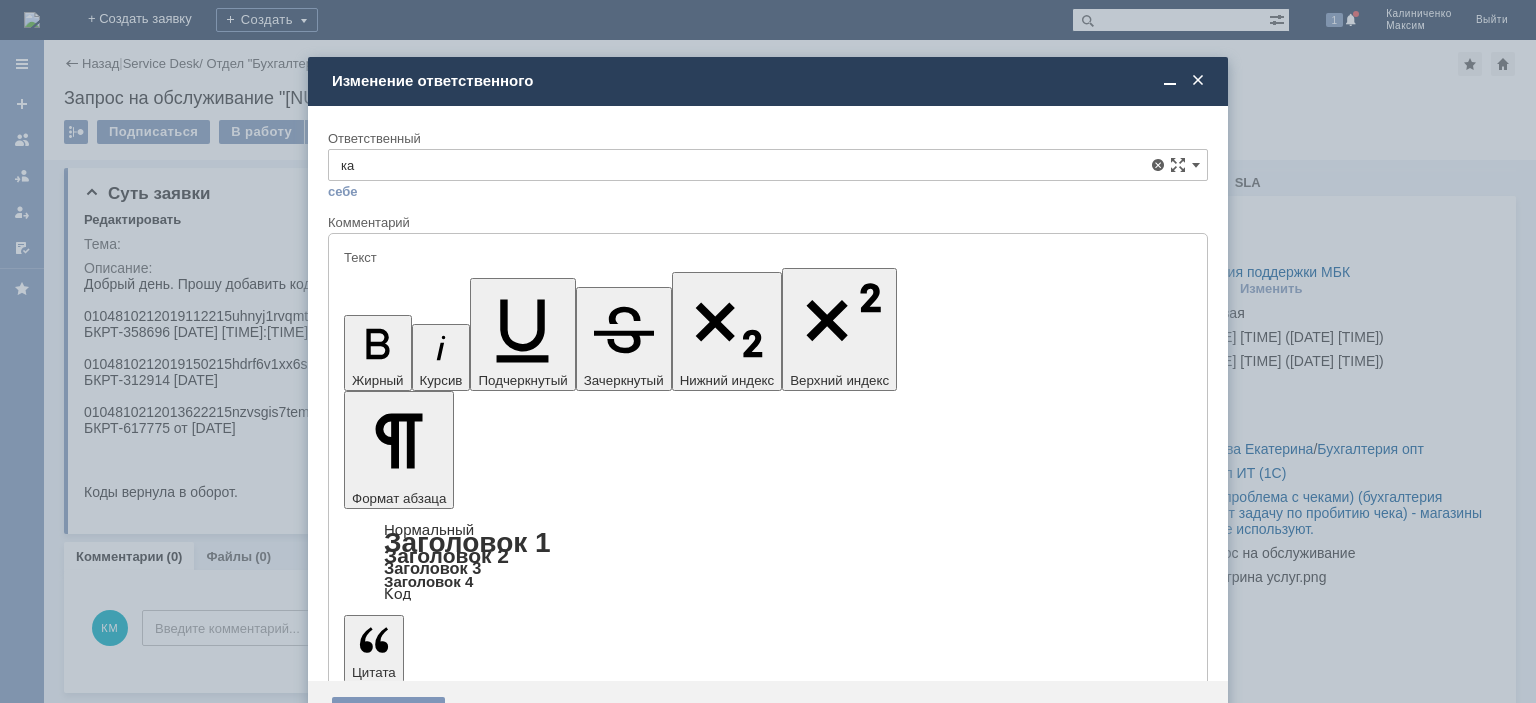 click on "Калиниченко Максим" at bounding box center (768, 440) 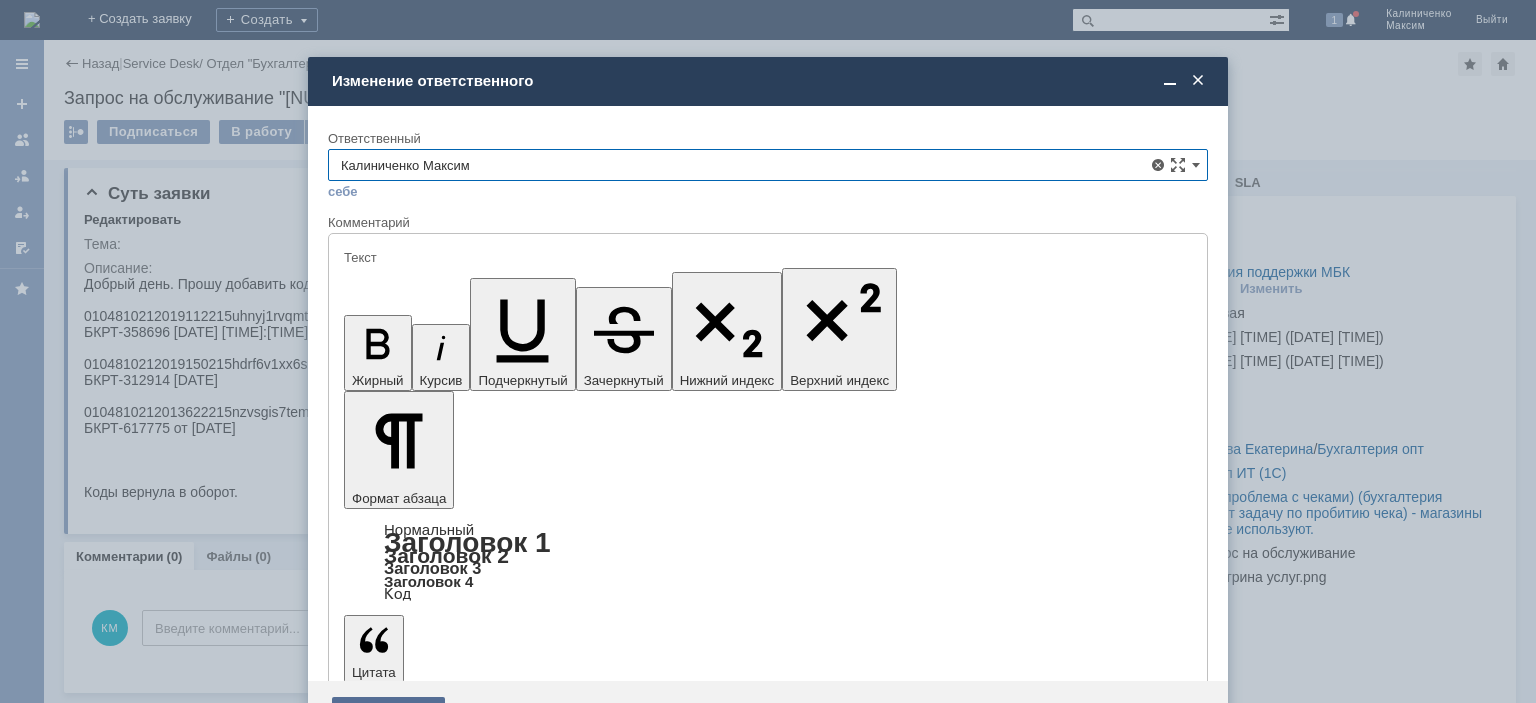 type on "Калиниченко Максим" 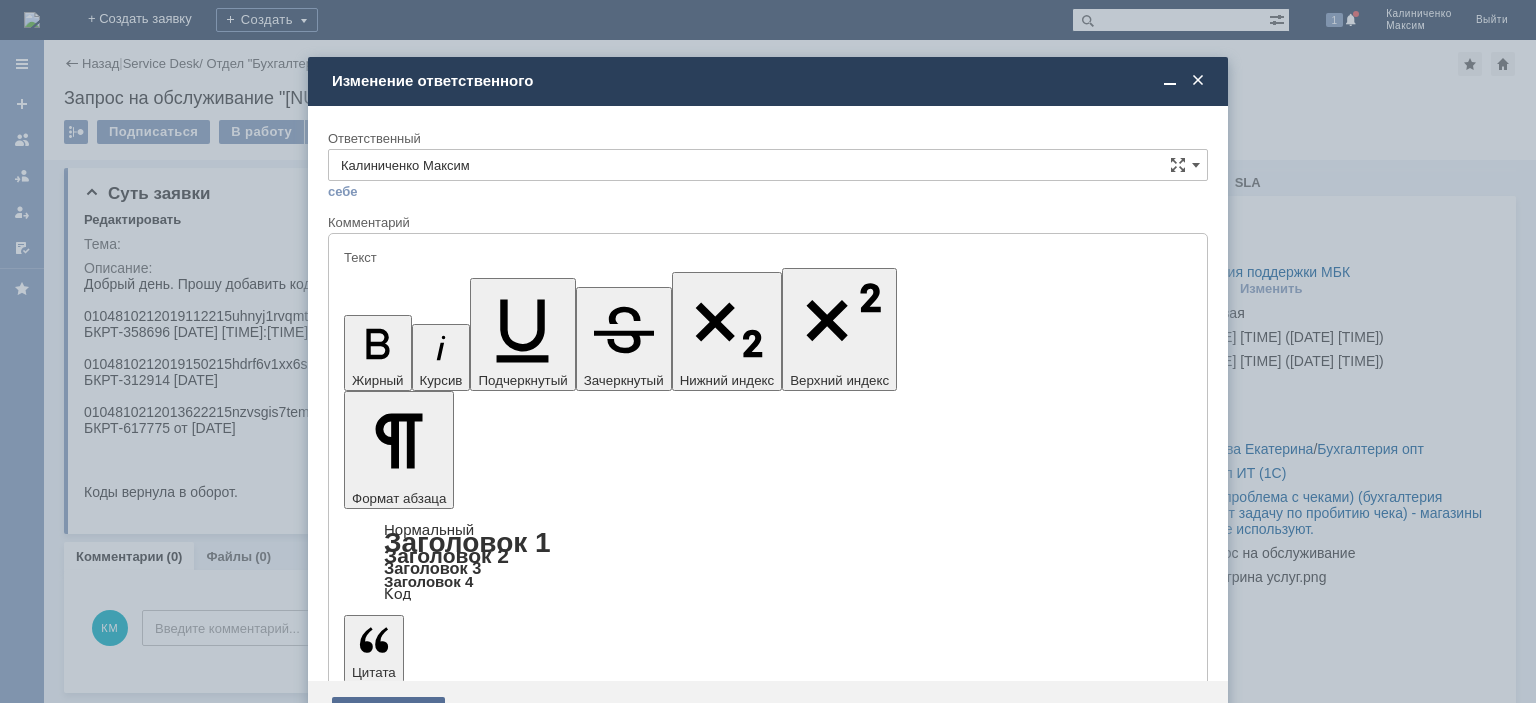 click on "Сохранить" at bounding box center [388, 713] 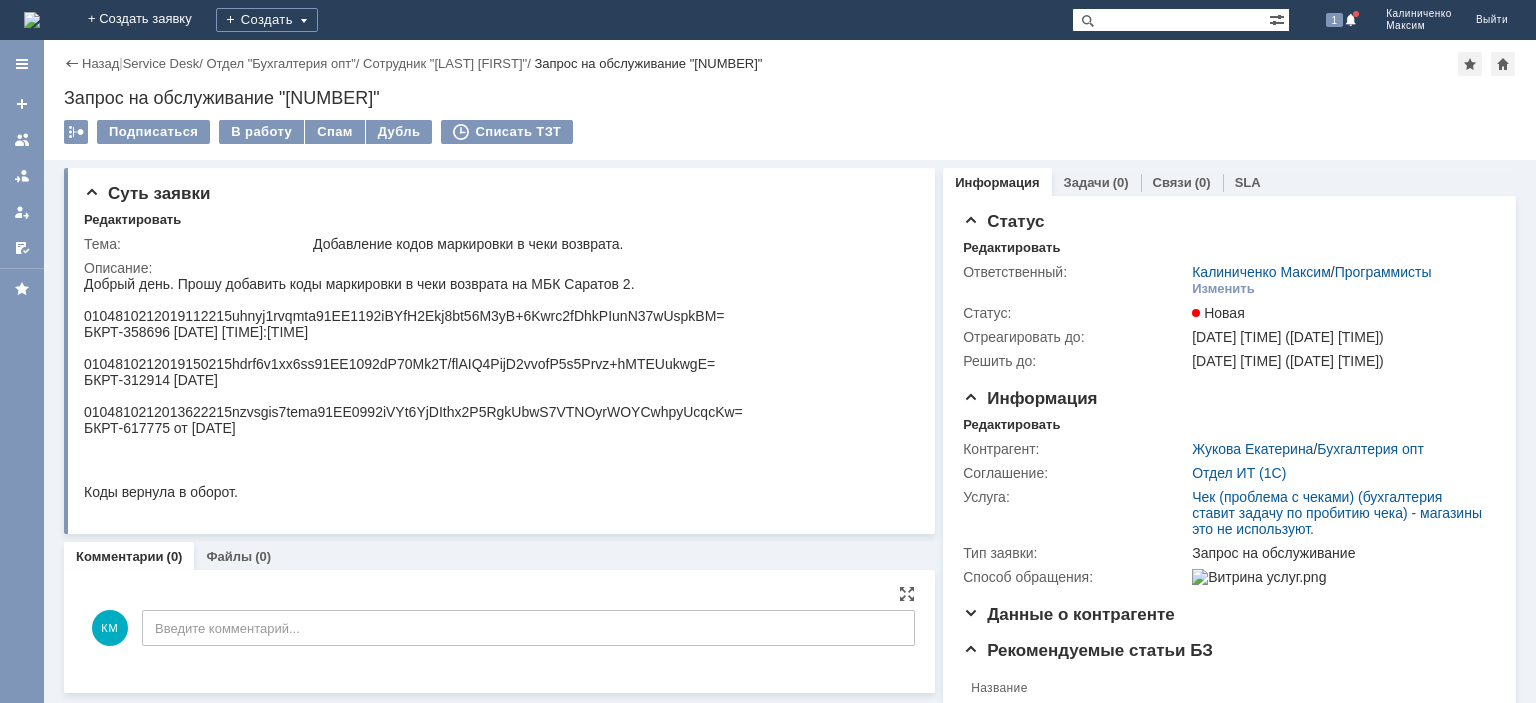 scroll, scrollTop: 0, scrollLeft: 0, axis: both 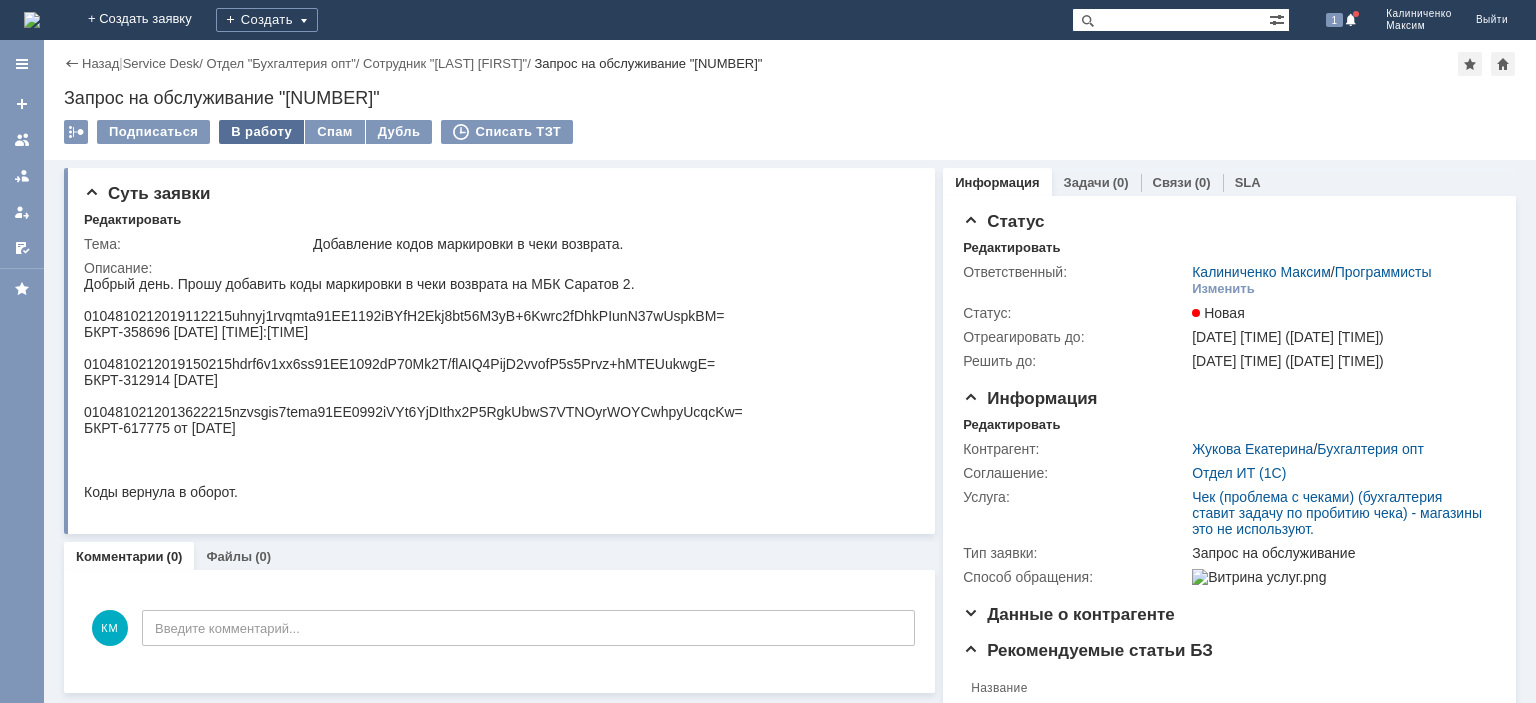 click on "В работу" at bounding box center [261, 132] 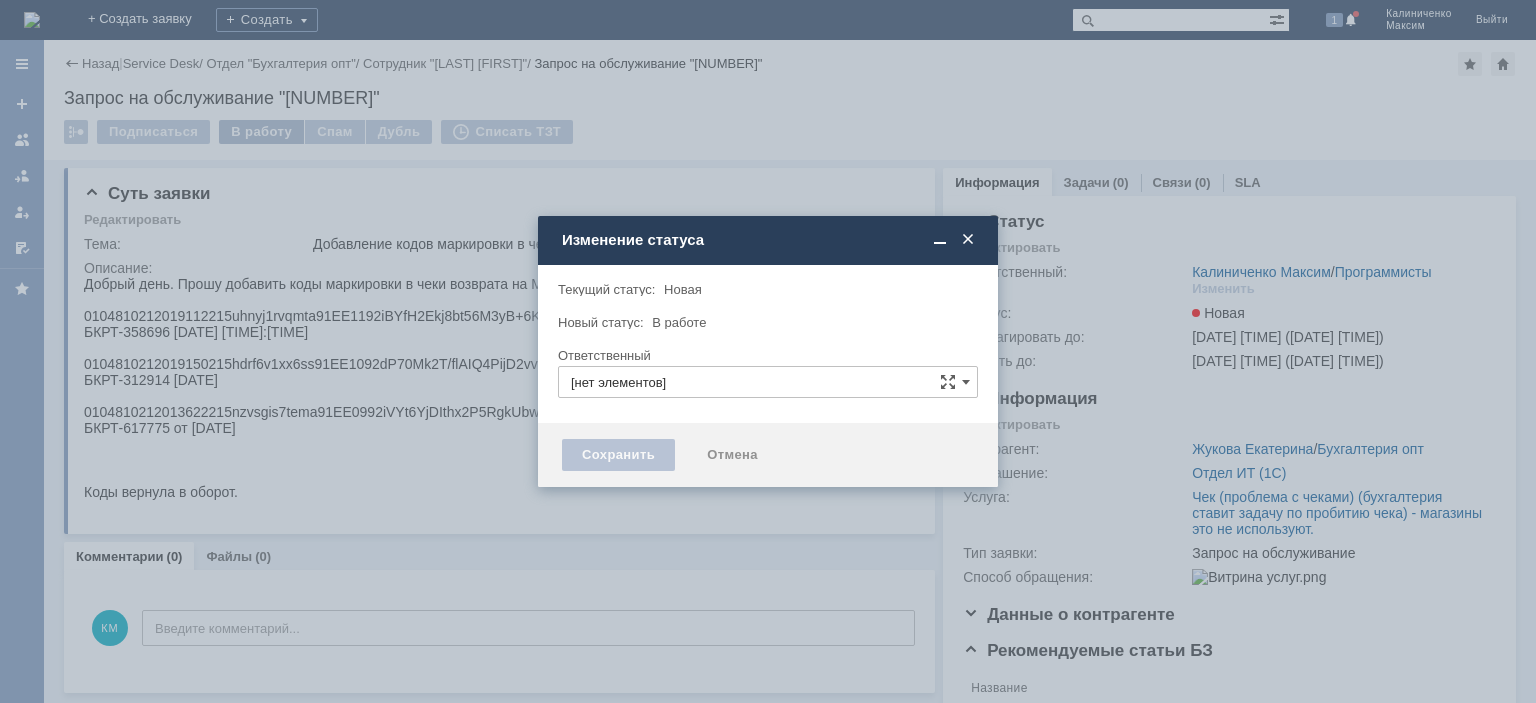 type on "Калиниченко Максим" 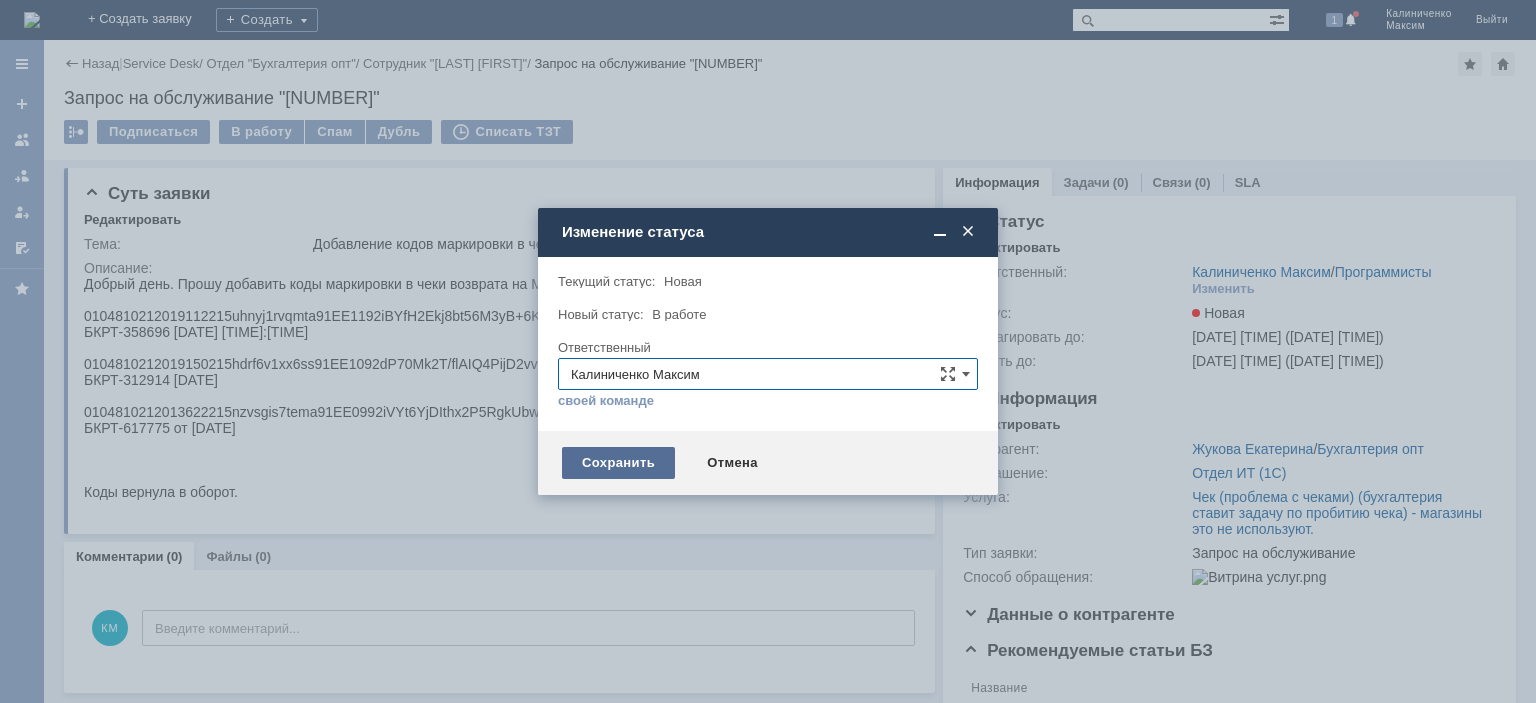 click on "Сохранить" at bounding box center [618, 463] 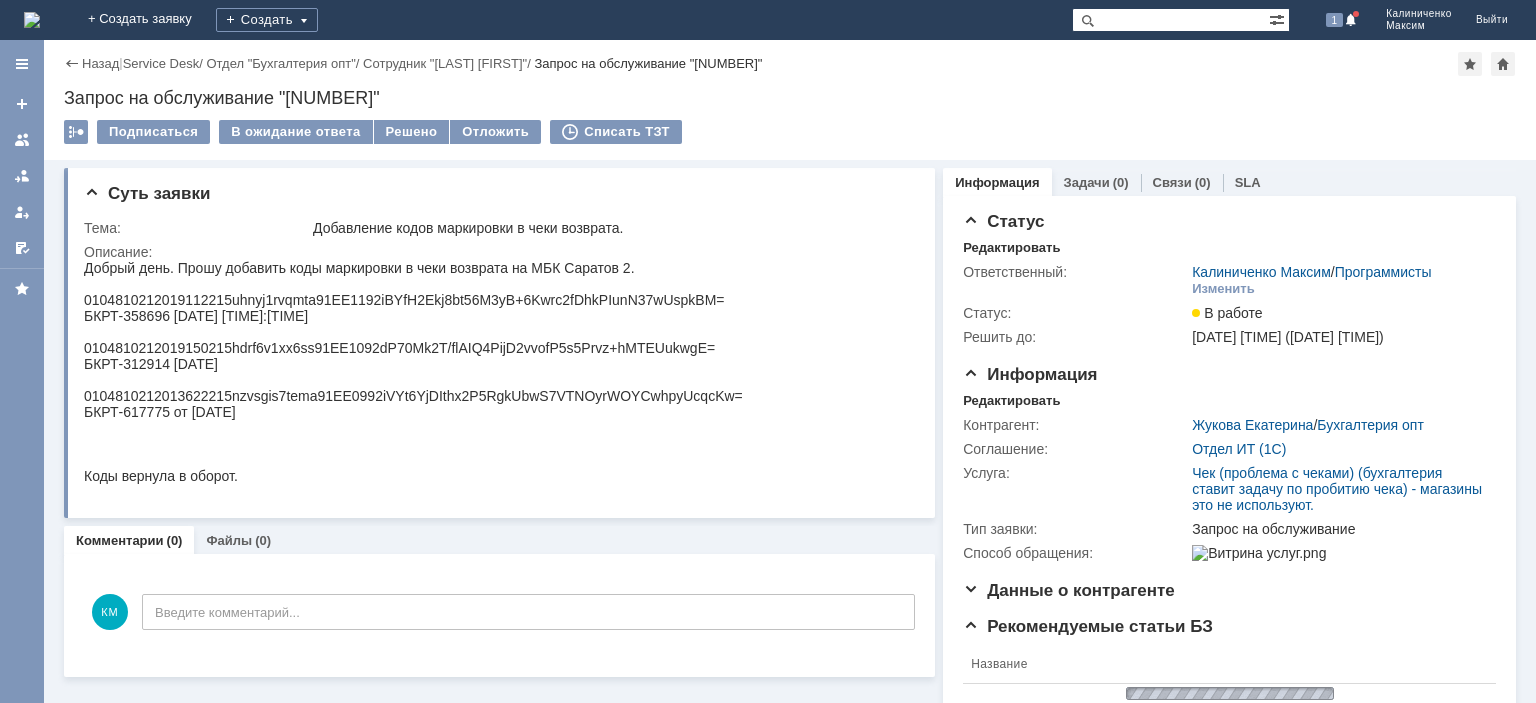 scroll, scrollTop: 0, scrollLeft: 0, axis: both 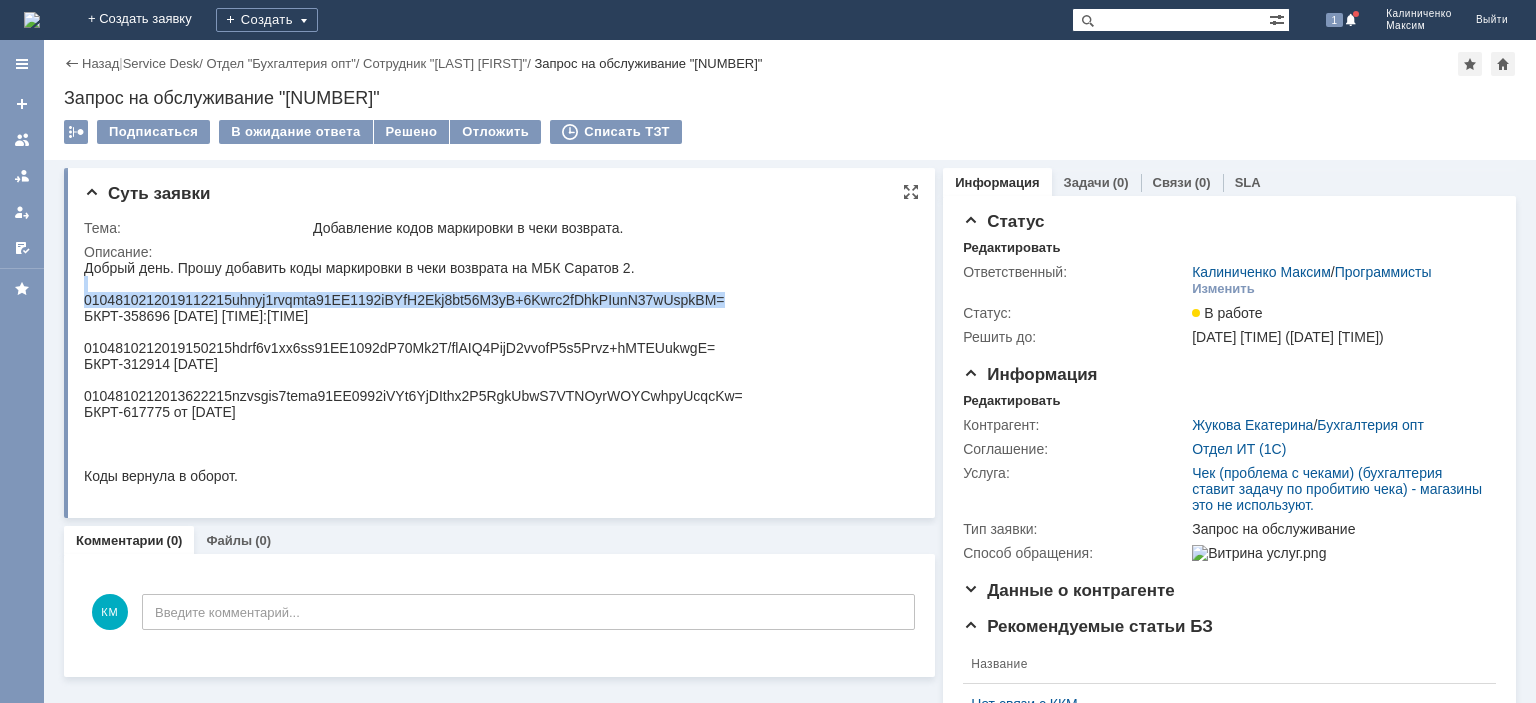 drag, startPoint x: 697, startPoint y: 304, endPoint x: 166, endPoint y: 552, distance: 586.0589 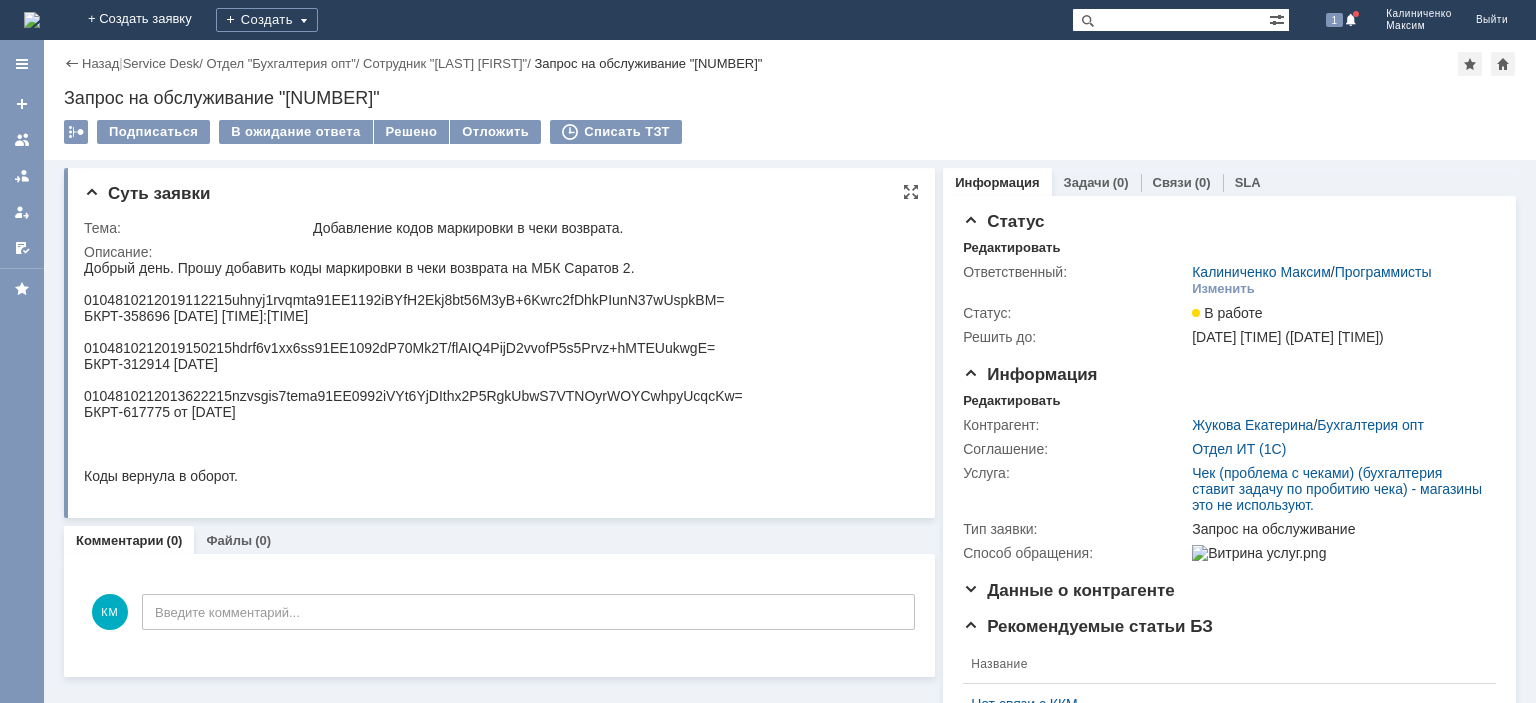 click on "БКРТ-358696 [DATE] [TIME]:[TIME]" at bounding box center (413, 316) 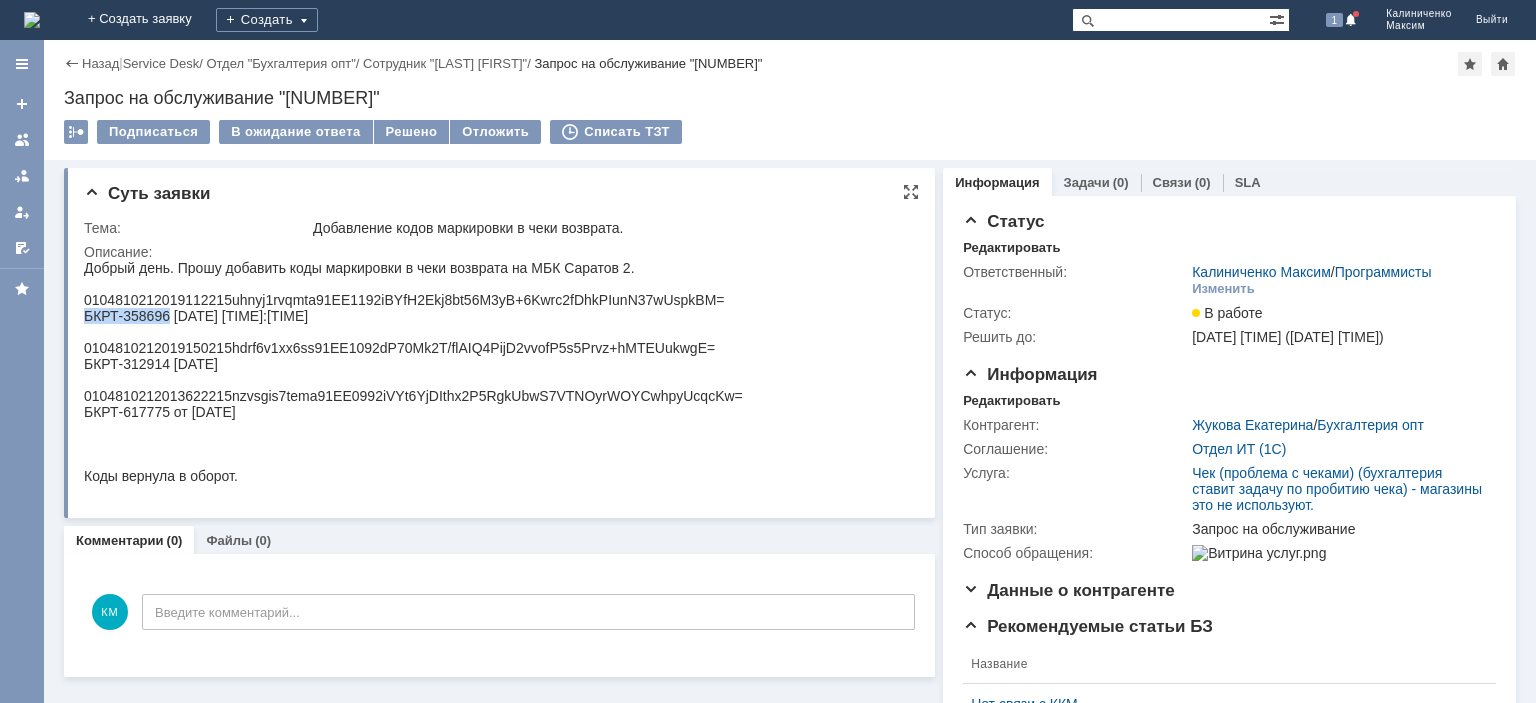 drag, startPoint x: 85, startPoint y: 319, endPoint x: 168, endPoint y: 319, distance: 83 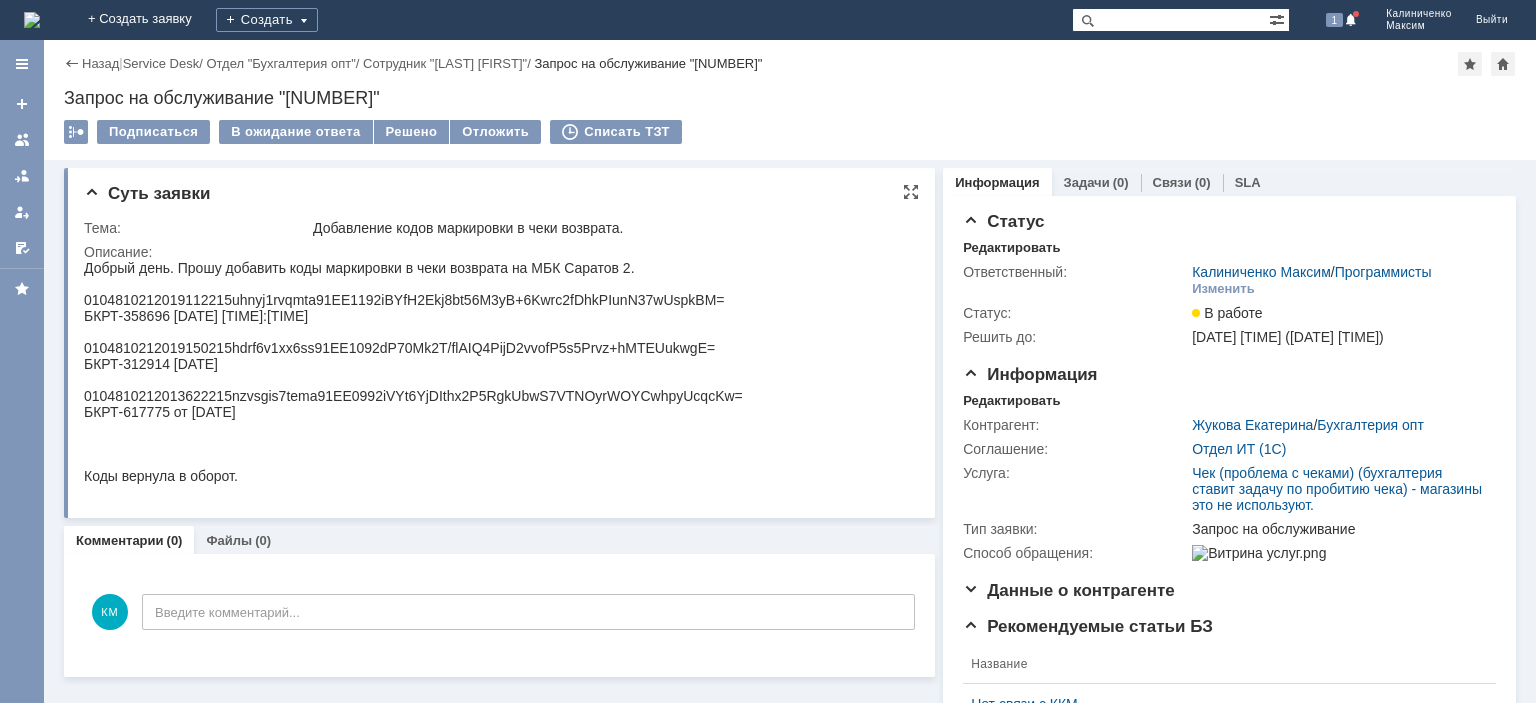 click on "0104810212019150215hdrf6v1xx6ss91EE1092dP70Mk2T/flAIQ4PijD2vvofP5s5Prvz+hMTEUukwgE=" at bounding box center [413, 348] 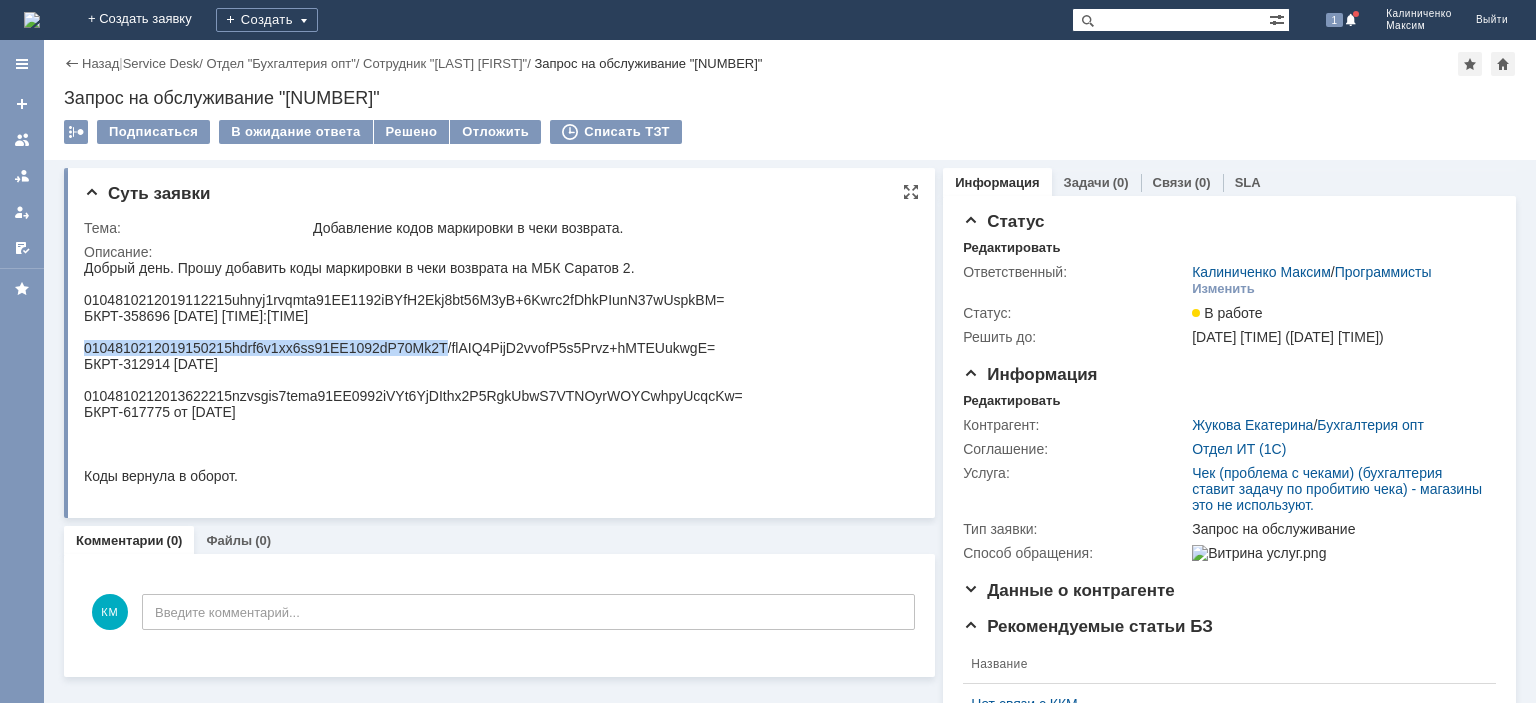 click on "0104810212019150215hdrf6v1xx6ss91EE1092dP70Mk2T/flAIQ4PijD2vvofP5s5Prvz+hMTEUukwgE=" at bounding box center (413, 348) 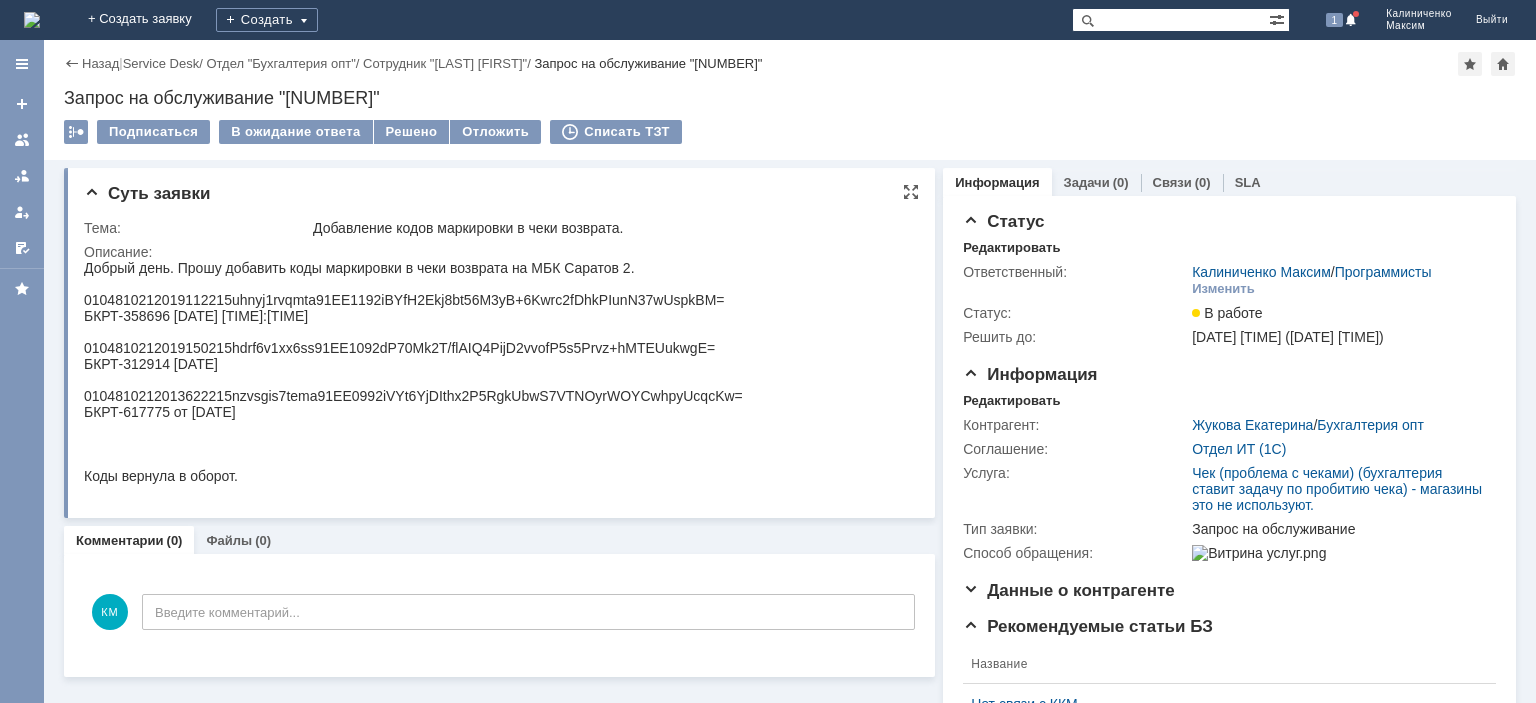 click on "0104810212019150215hdrf6v1xx6ss91EE1092dP70Mk2T/flAIQ4PijD2vvofP5s5Prvz+hMTEUukwgE=" at bounding box center (413, 348) 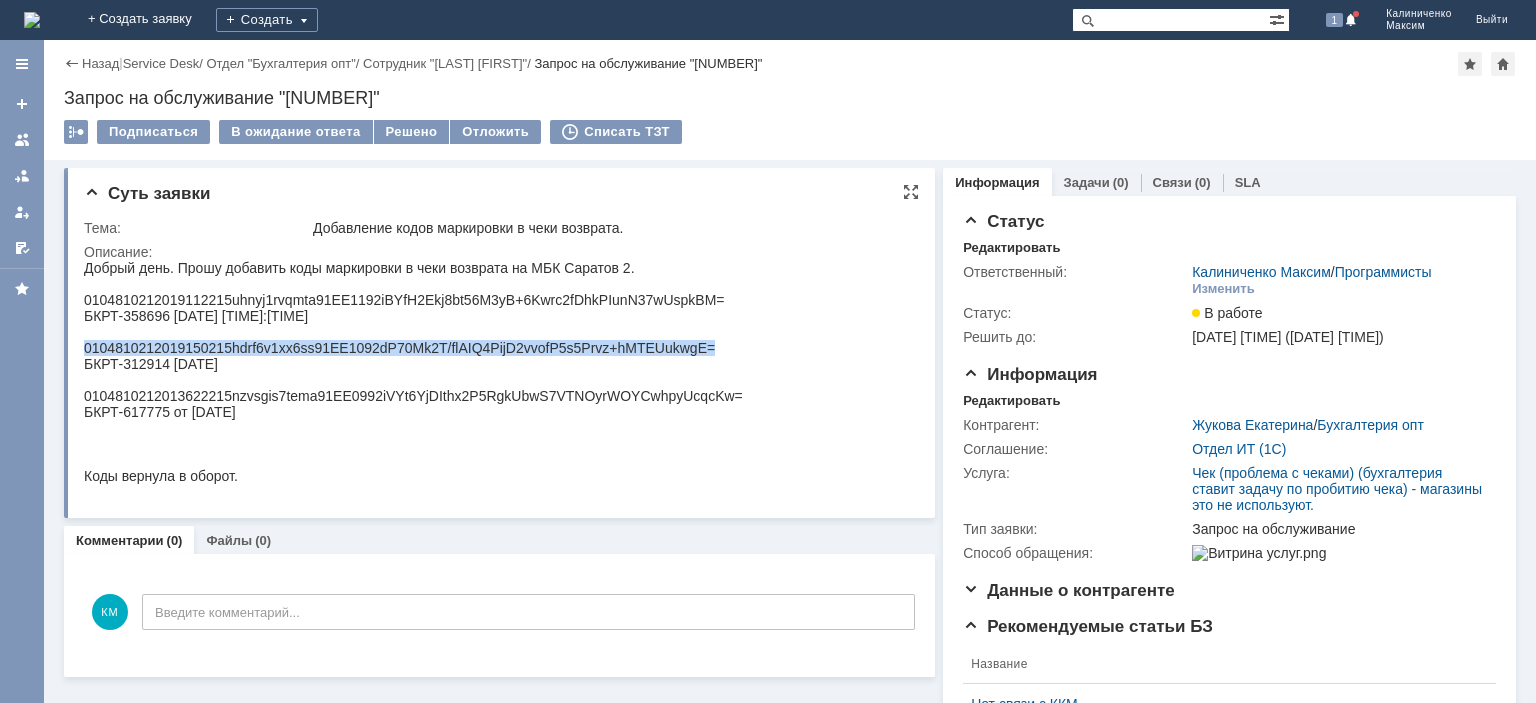 drag, startPoint x: 722, startPoint y: 354, endPoint x: 166, endPoint y: 617, distance: 615.06506 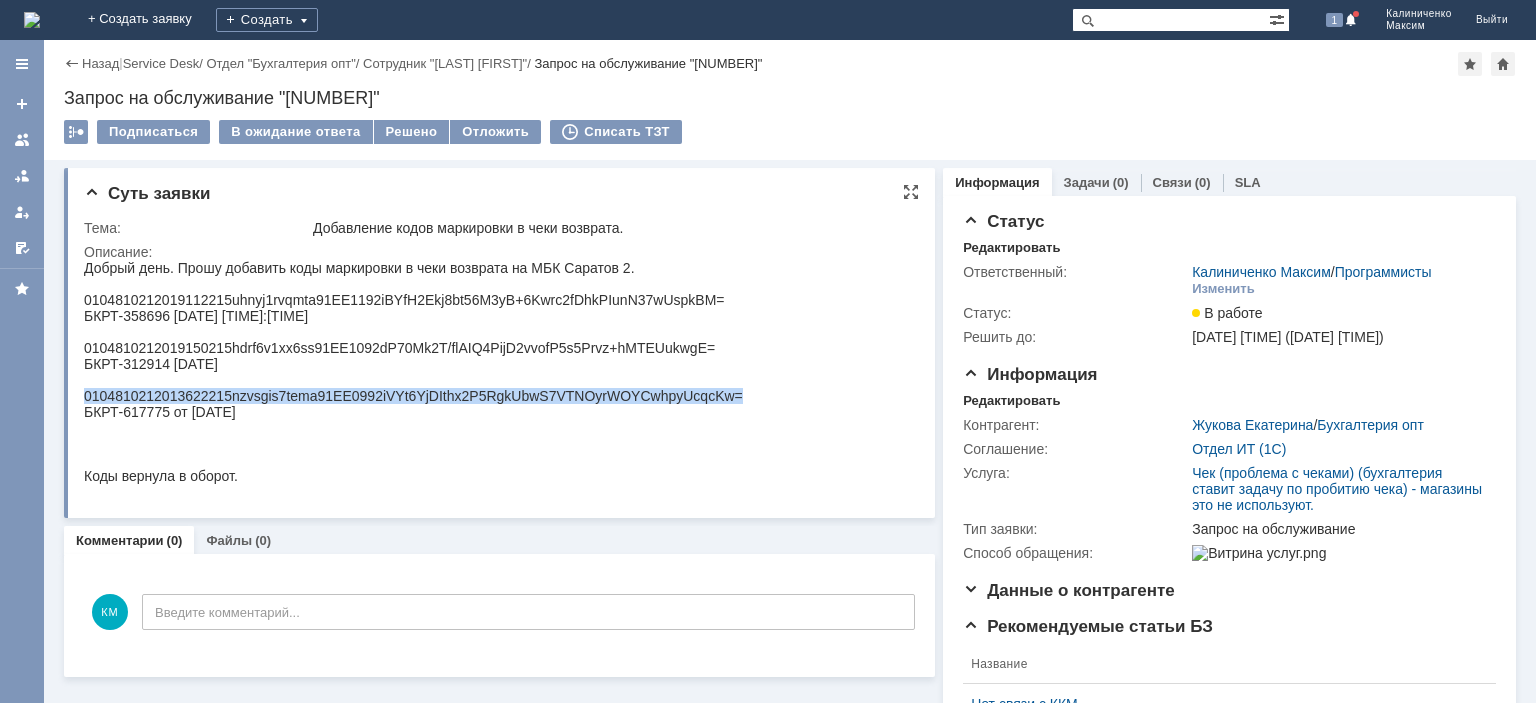 drag, startPoint x: 742, startPoint y: 404, endPoint x: 164, endPoint y: 659, distance: 631.75073 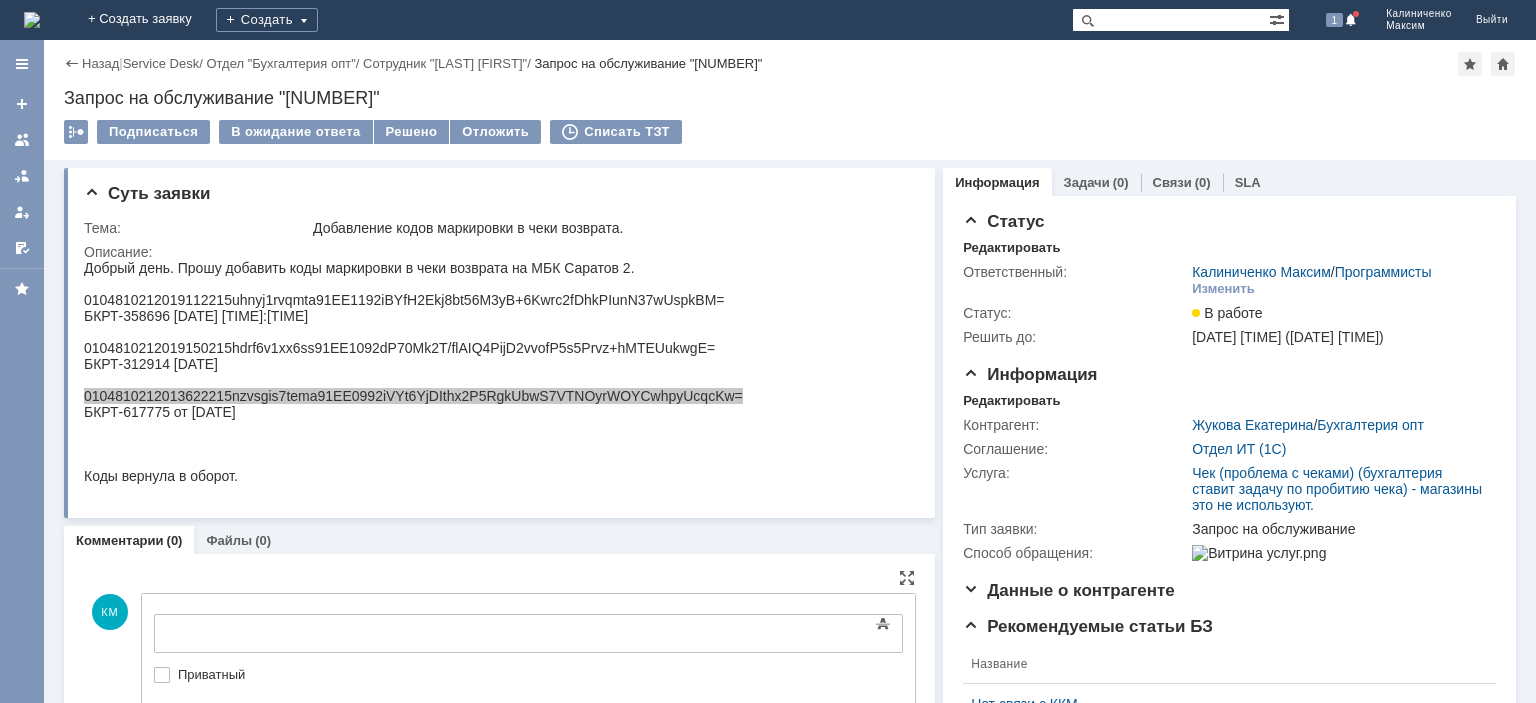 scroll, scrollTop: 0, scrollLeft: 0, axis: both 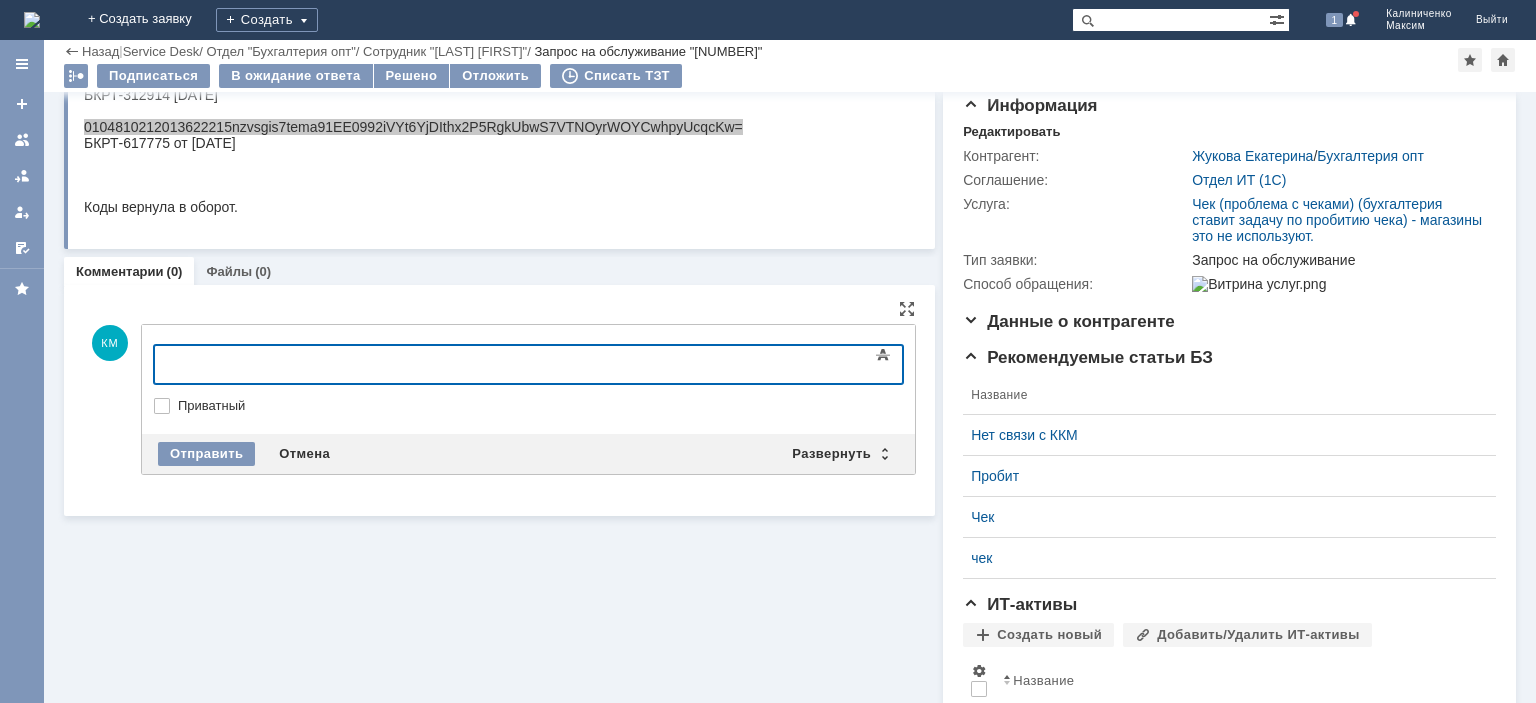 type 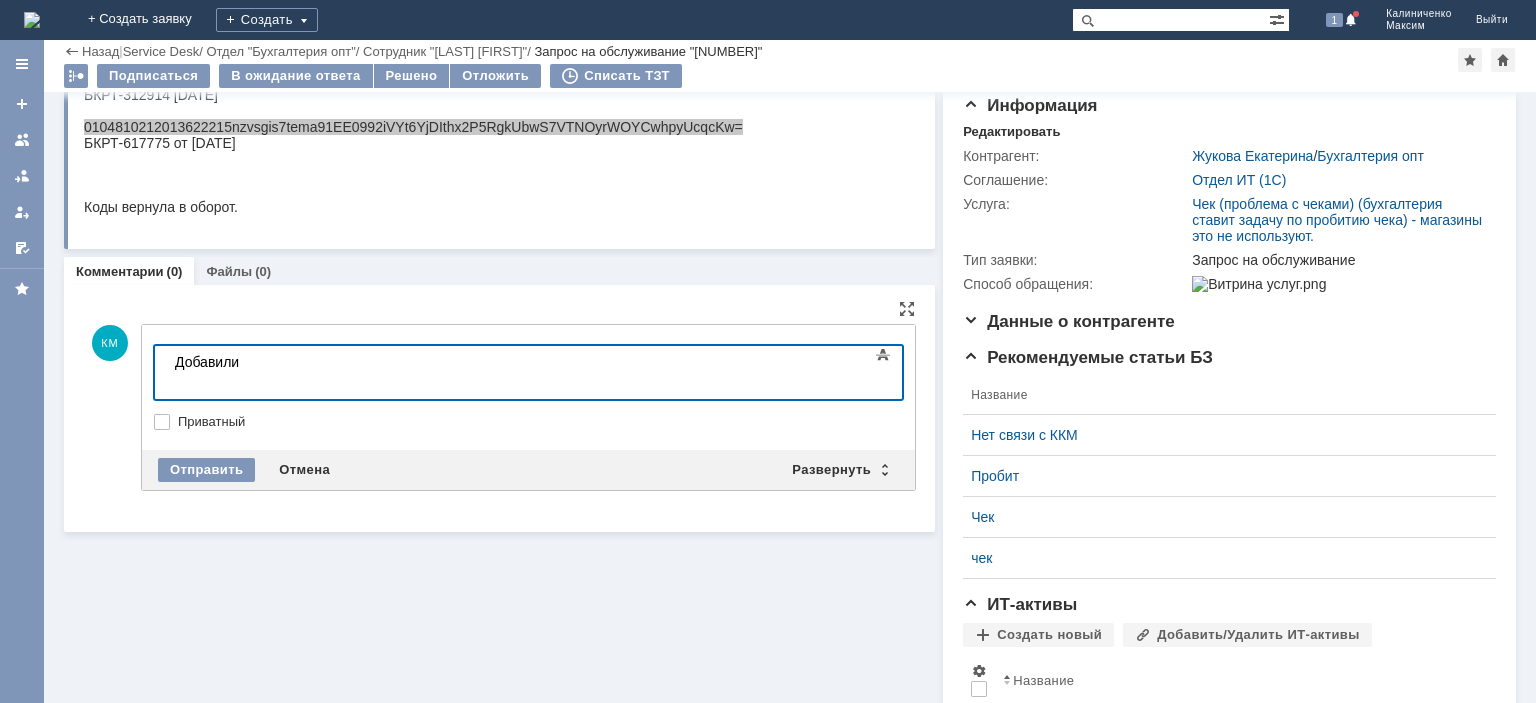 scroll, scrollTop: 0, scrollLeft: 0, axis: both 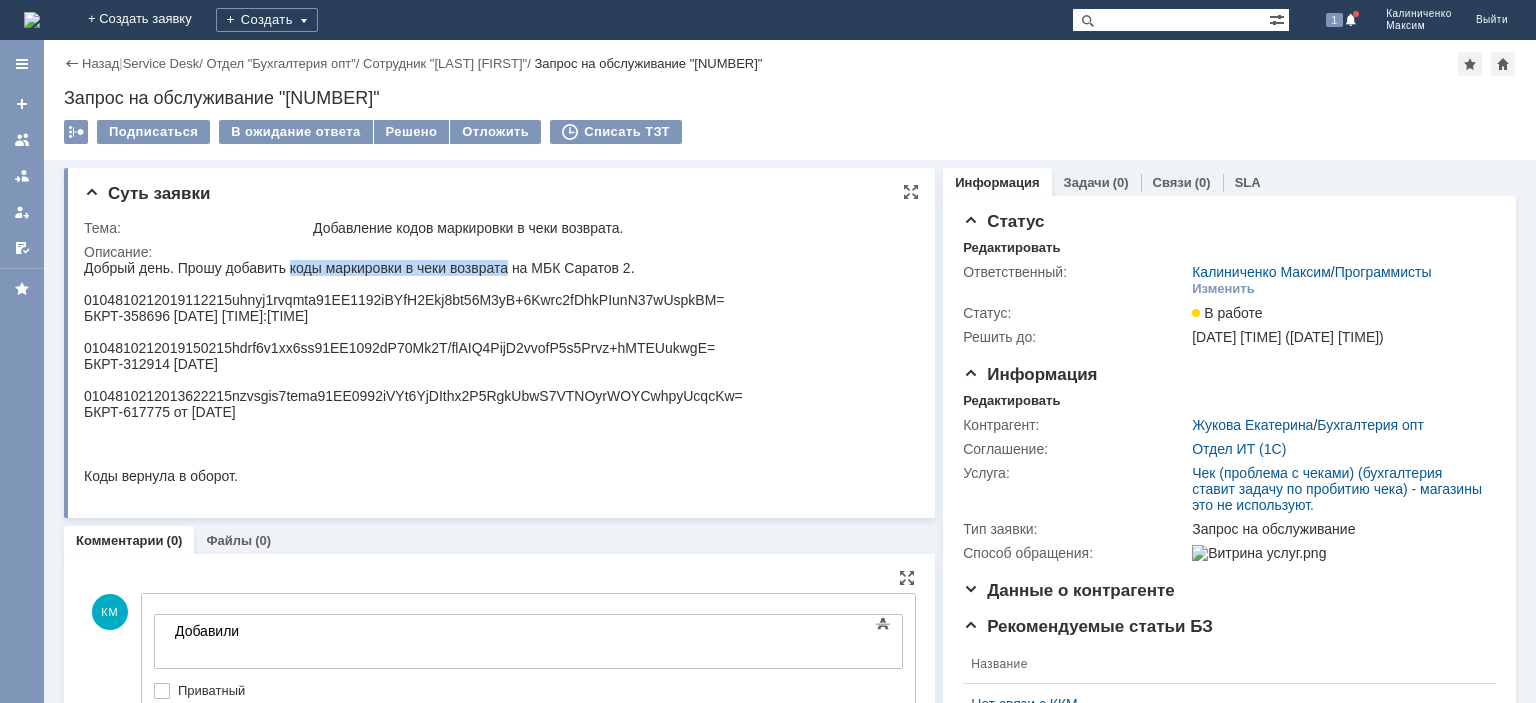 drag, startPoint x: 290, startPoint y: 266, endPoint x: 507, endPoint y: 269, distance: 217.02074 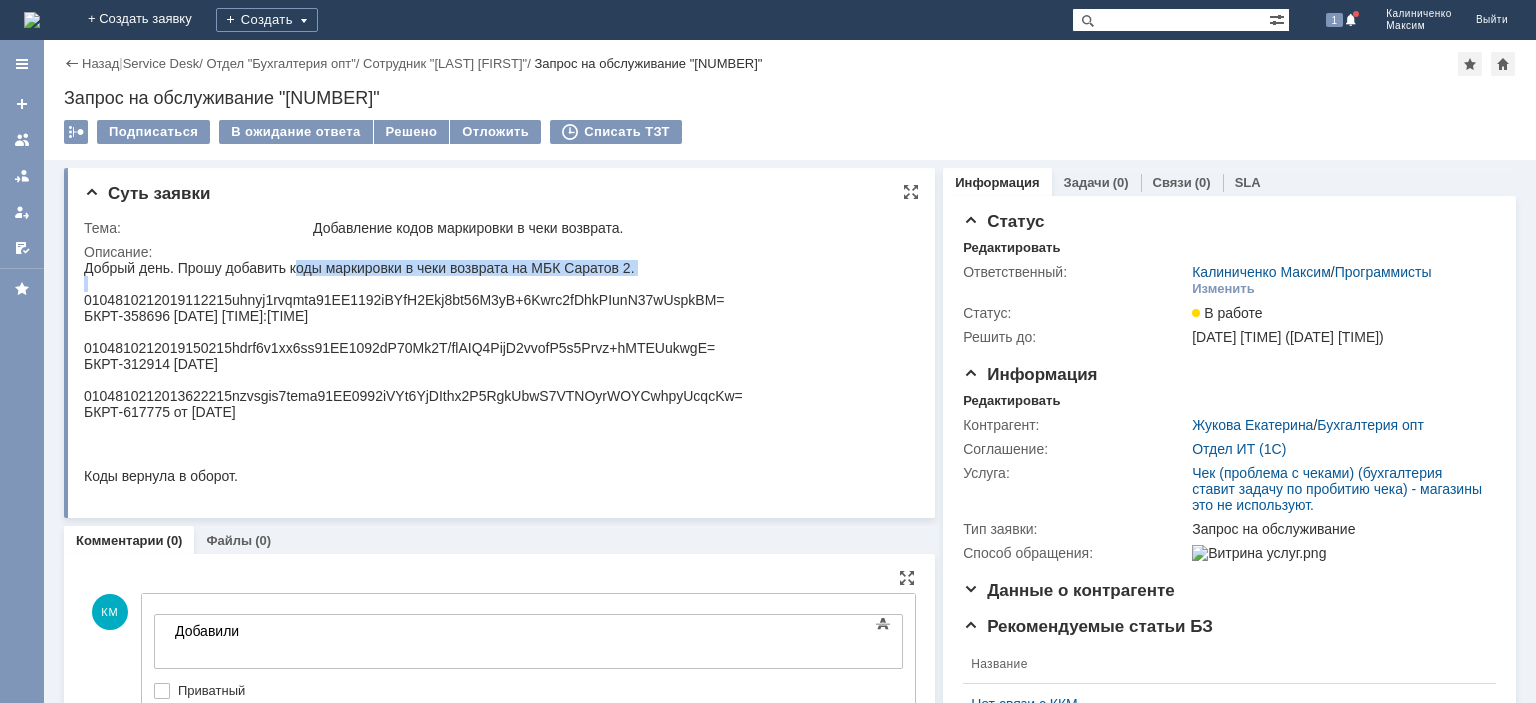drag, startPoint x: 294, startPoint y: 269, endPoint x: 523, endPoint y: 282, distance: 229.3687 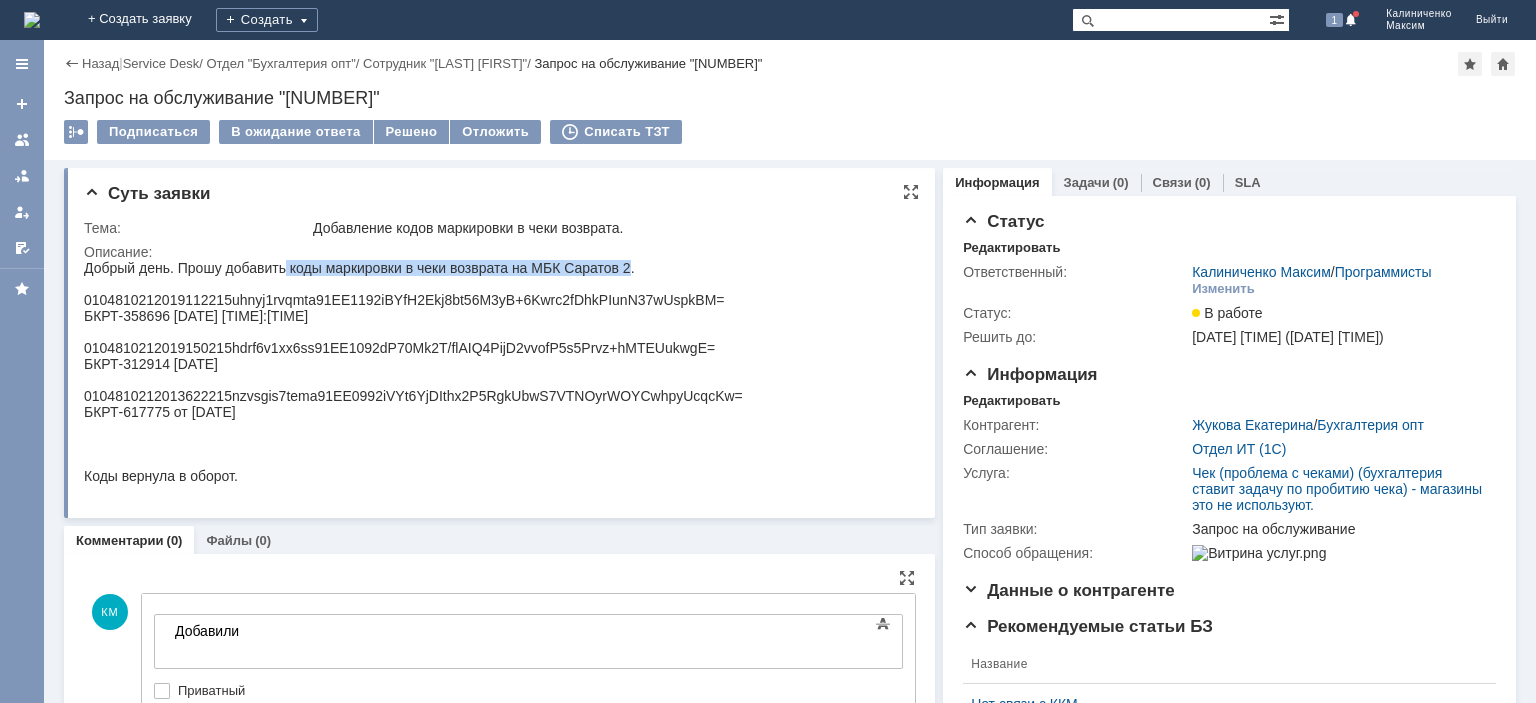 drag, startPoint x: 286, startPoint y: 269, endPoint x: 632, endPoint y: 270, distance: 346.00143 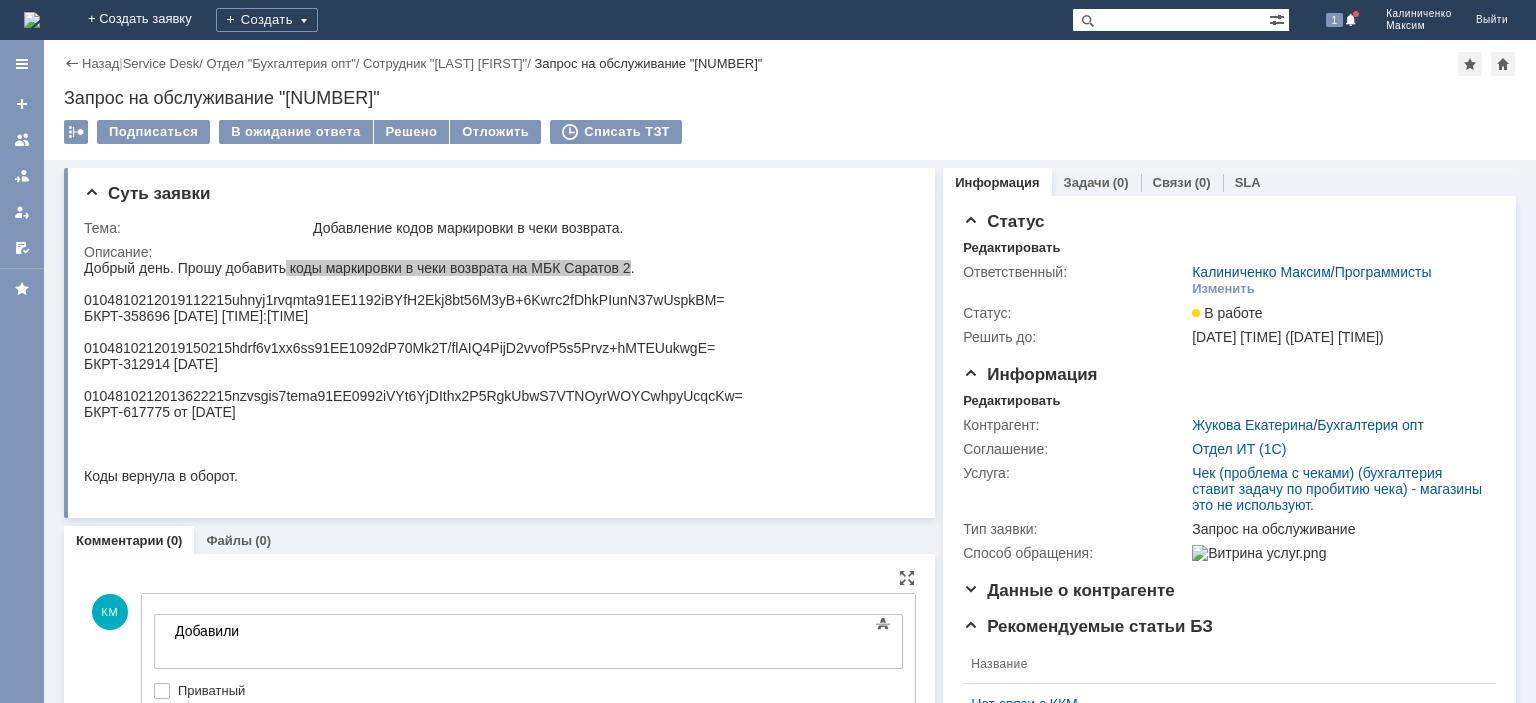 click on "Добавили" at bounding box center (317, 639) 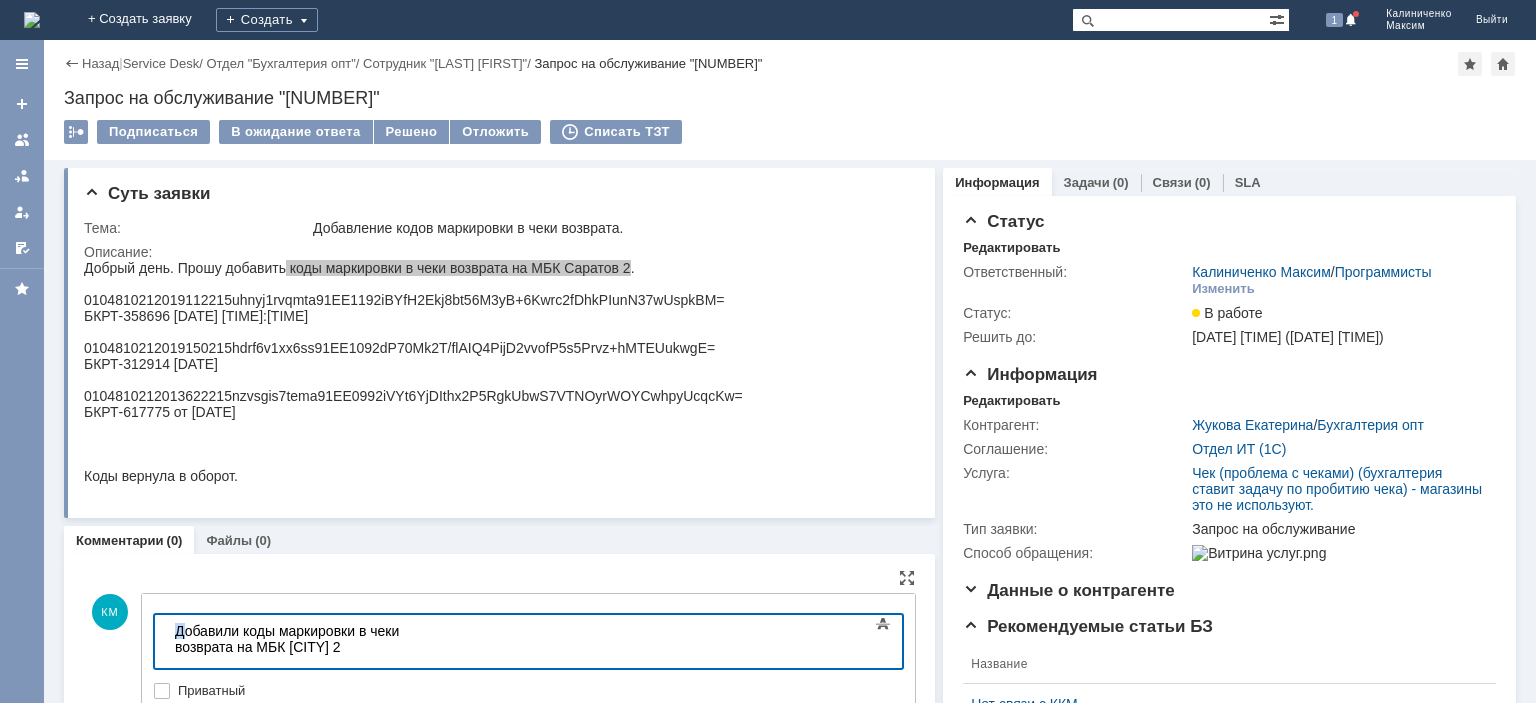 click on "Добавили коды маркировки в чеки возврата на МБК [CITY] 2" at bounding box center (317, 647) 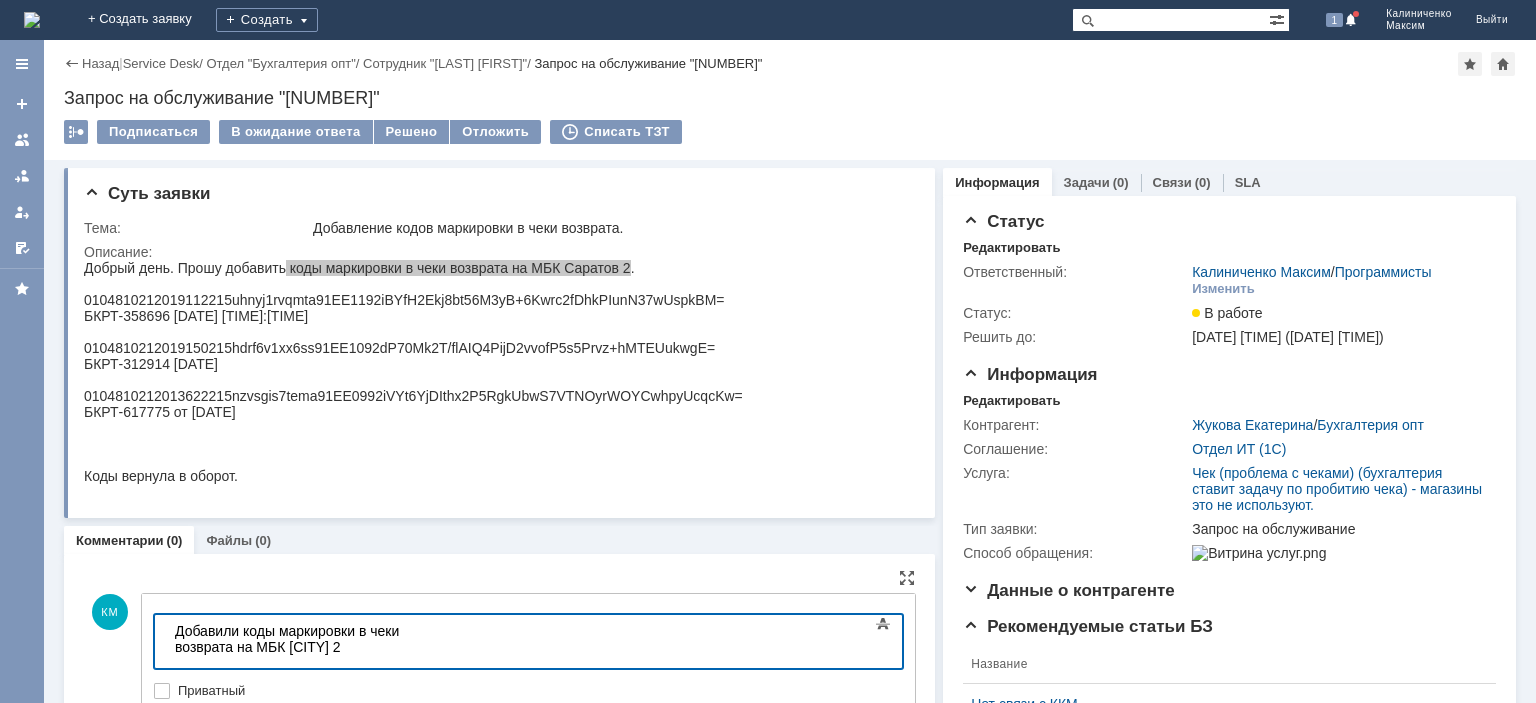 click on "Добавили коды маркировки в чеки возврата на МБК [CITY] 2" at bounding box center [317, 647] 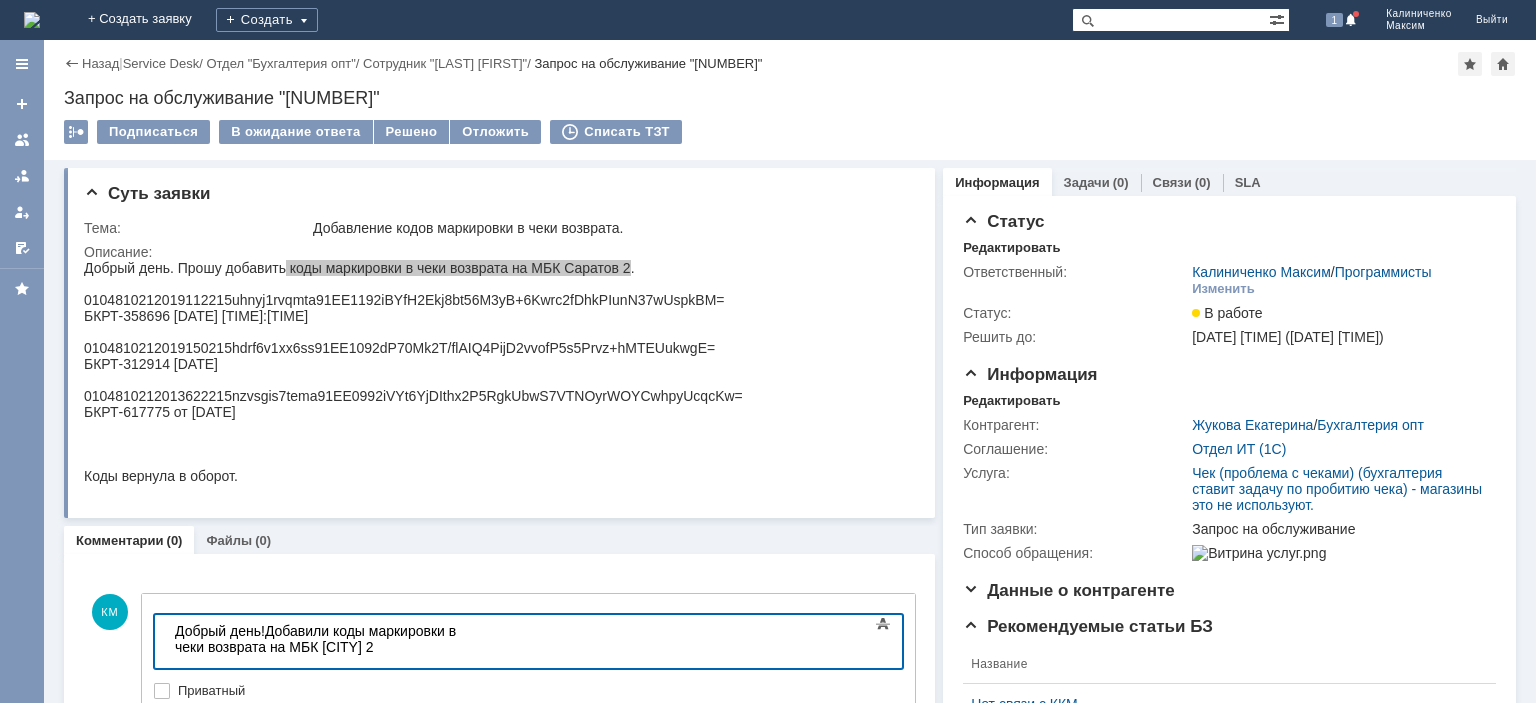 scroll, scrollTop: 100, scrollLeft: 0, axis: vertical 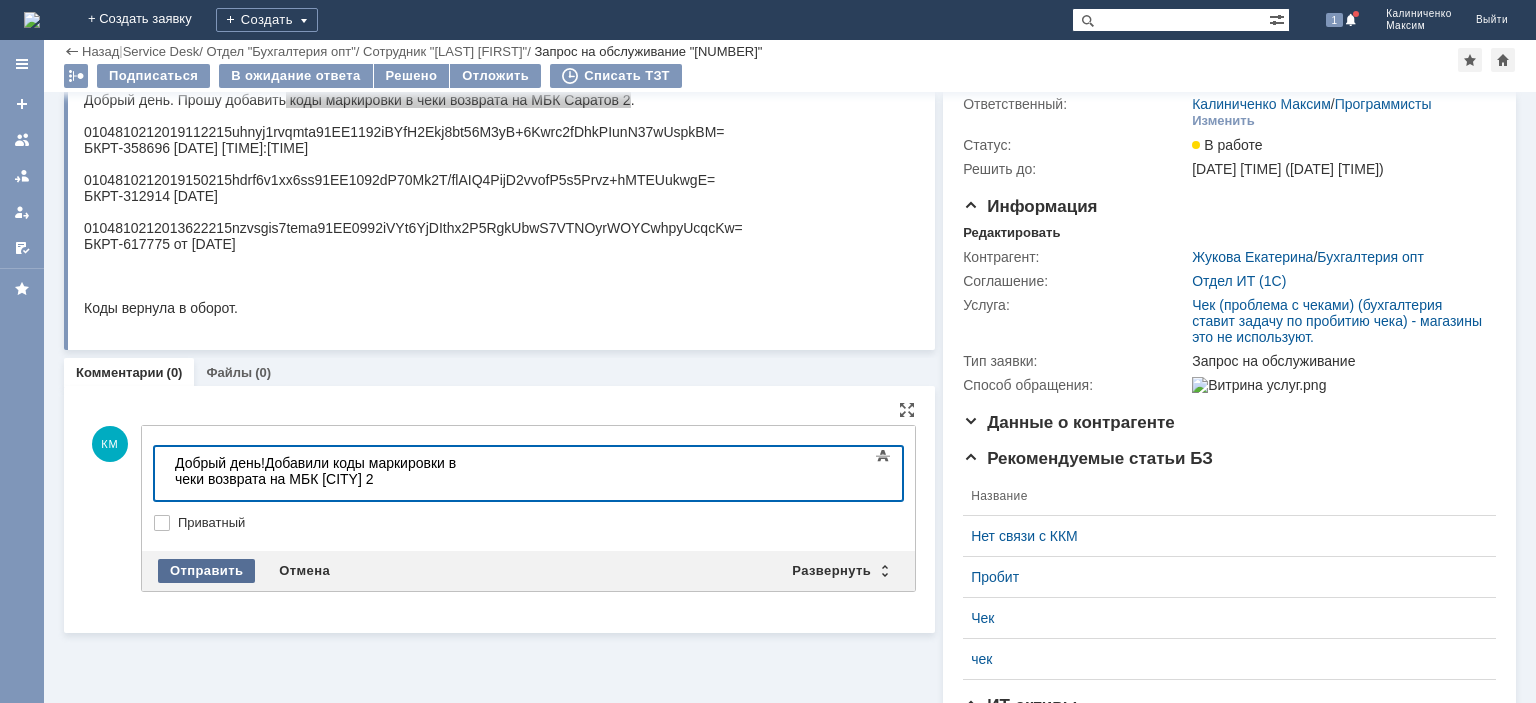 click on "Отправить" at bounding box center [206, 571] 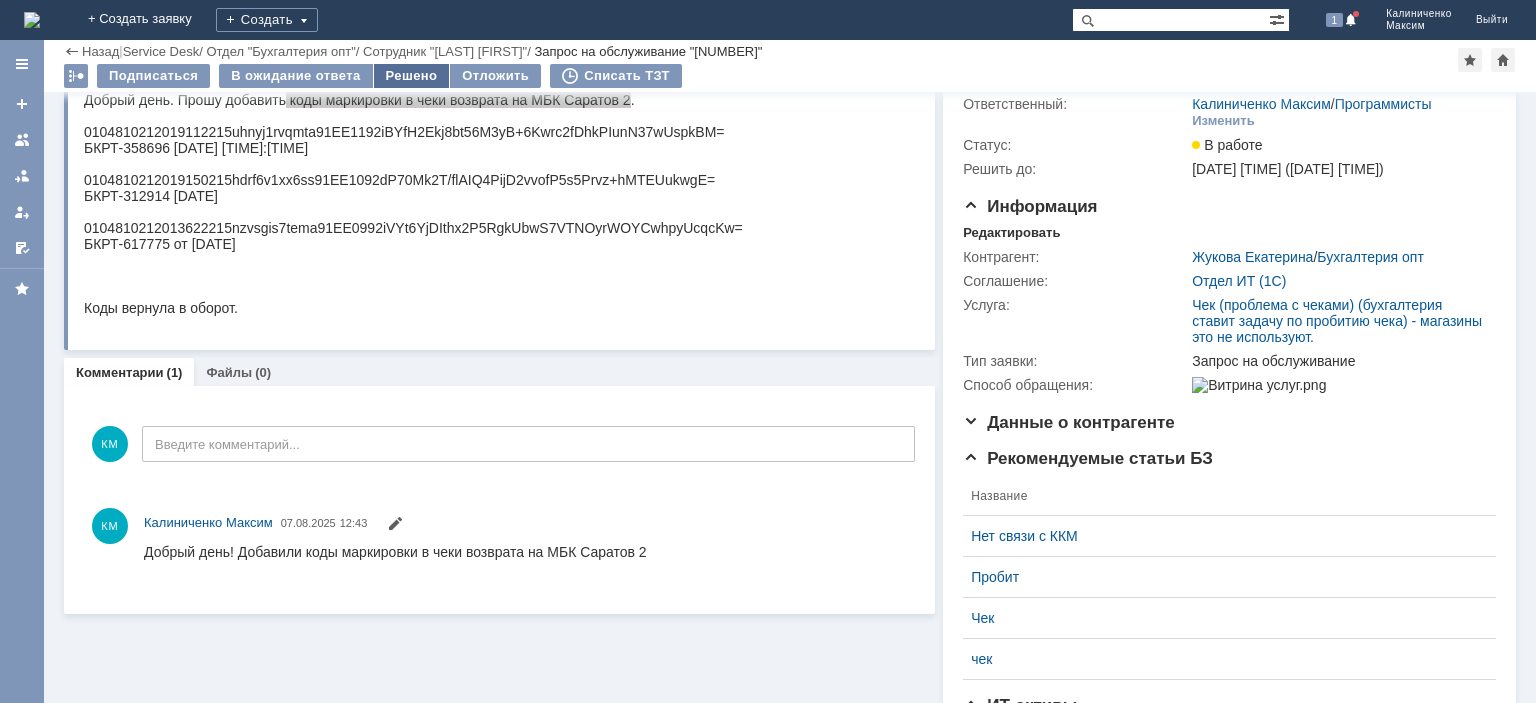 scroll, scrollTop: 0, scrollLeft: 0, axis: both 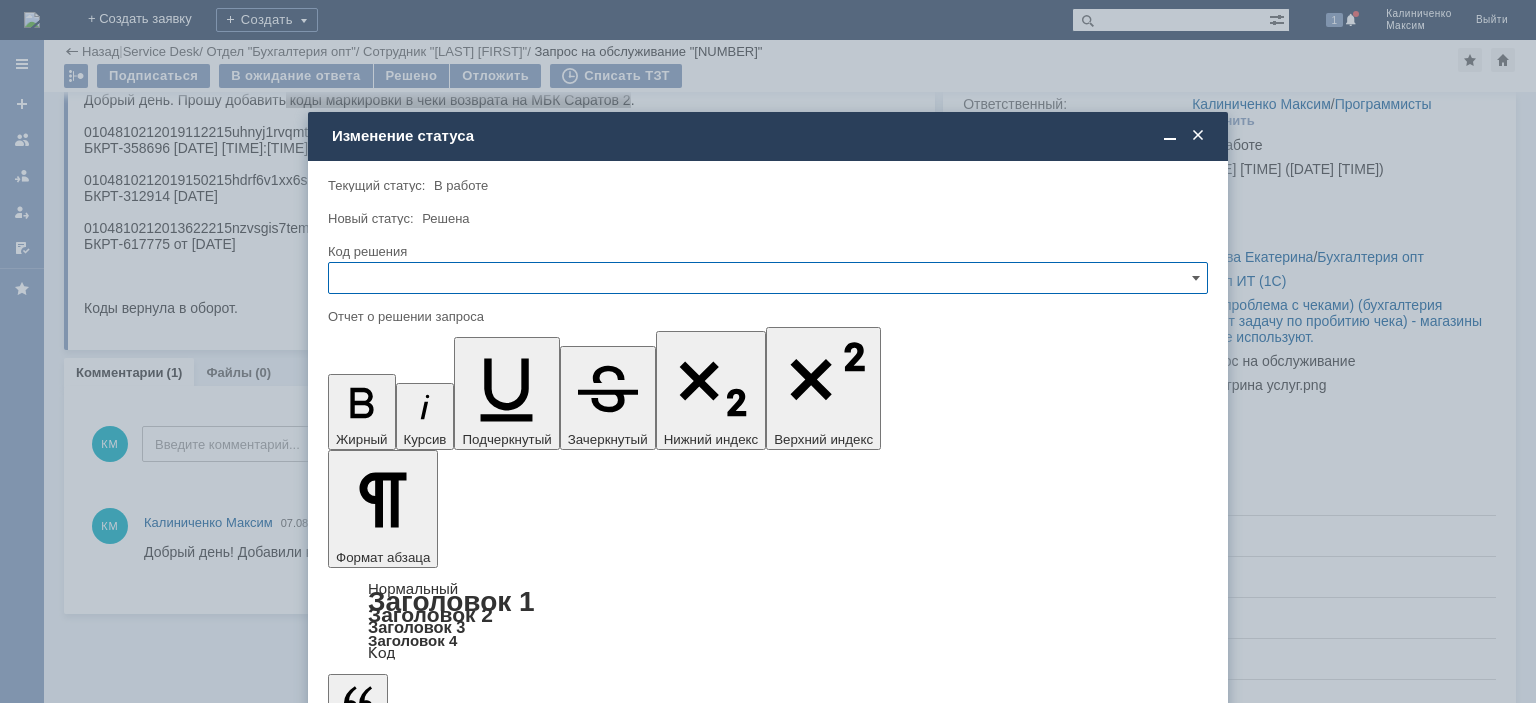 click at bounding box center (768, 278) 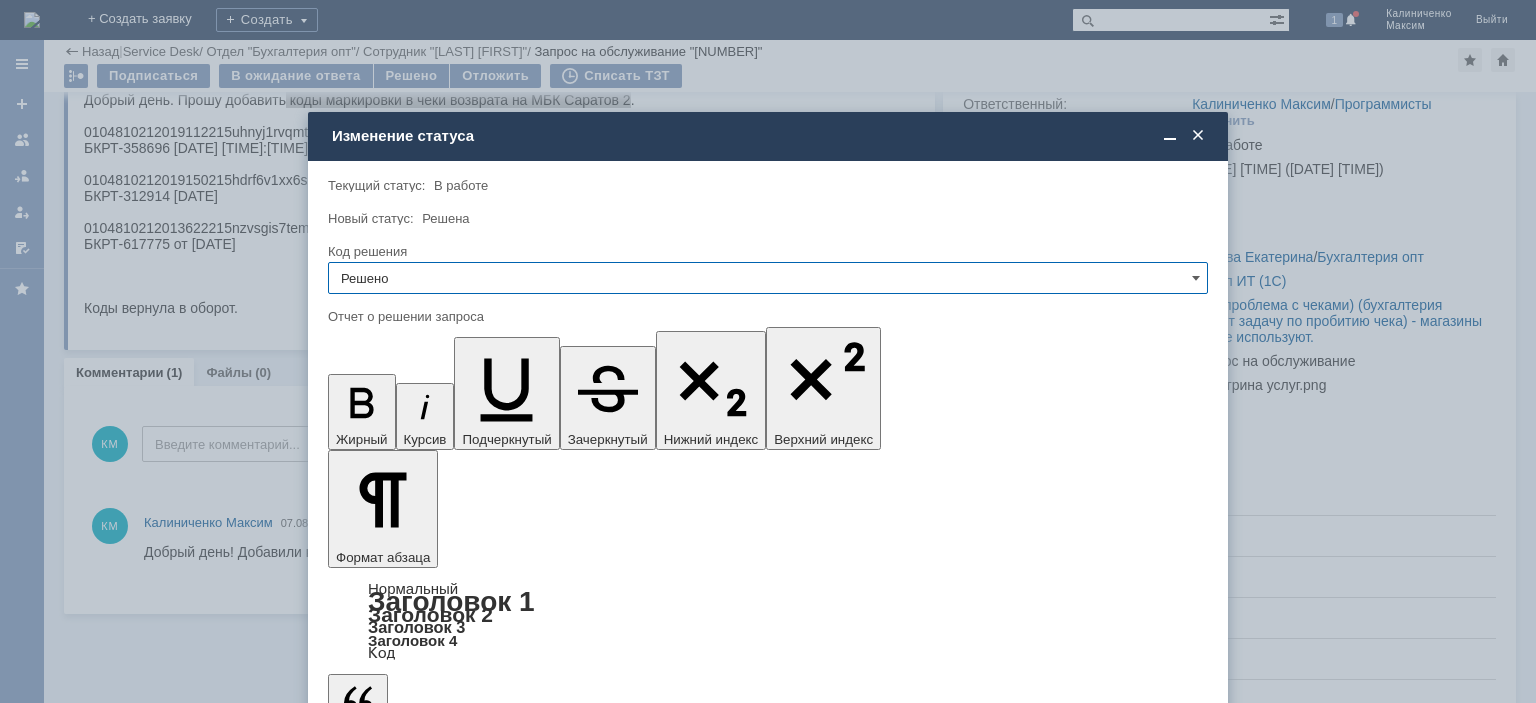 click on "Сохранить" at bounding box center [388, 768] 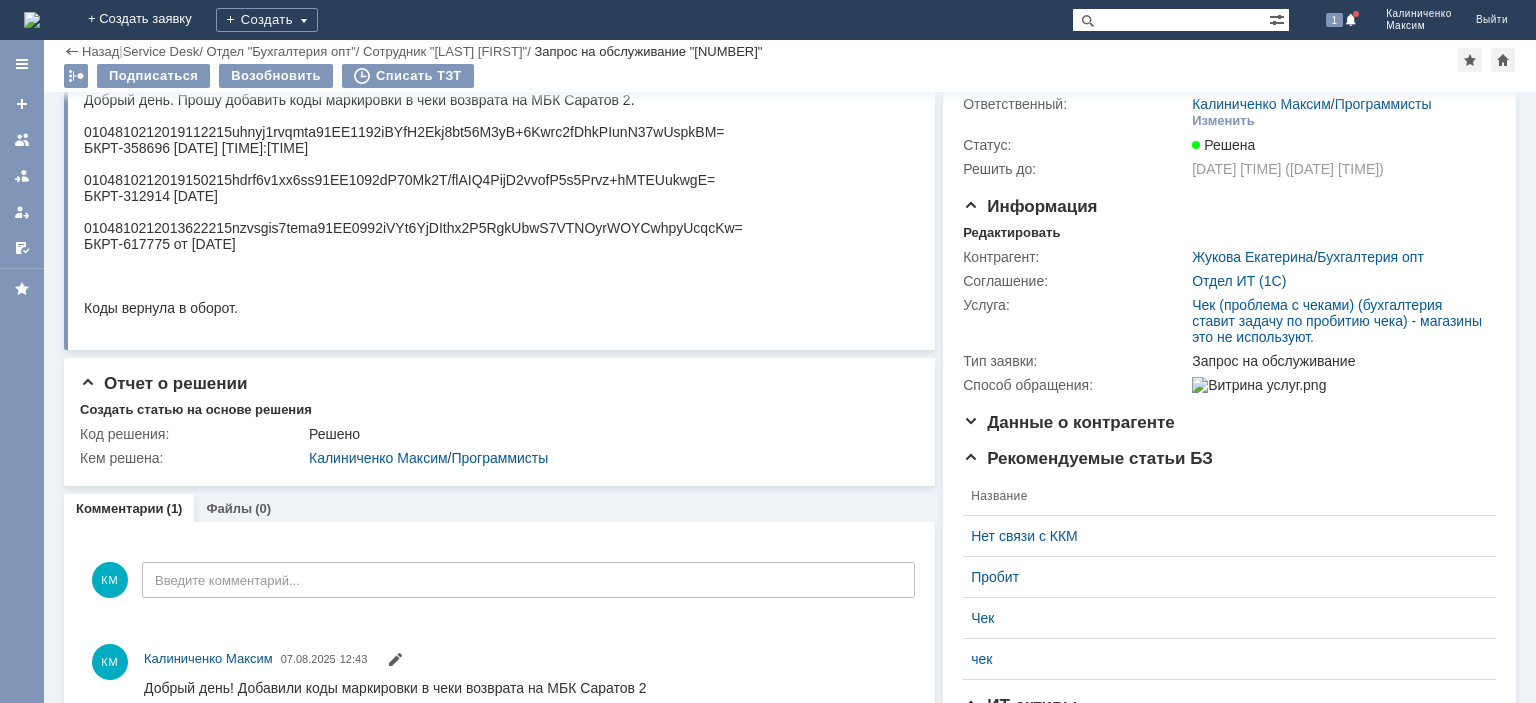 scroll, scrollTop: 0, scrollLeft: 0, axis: both 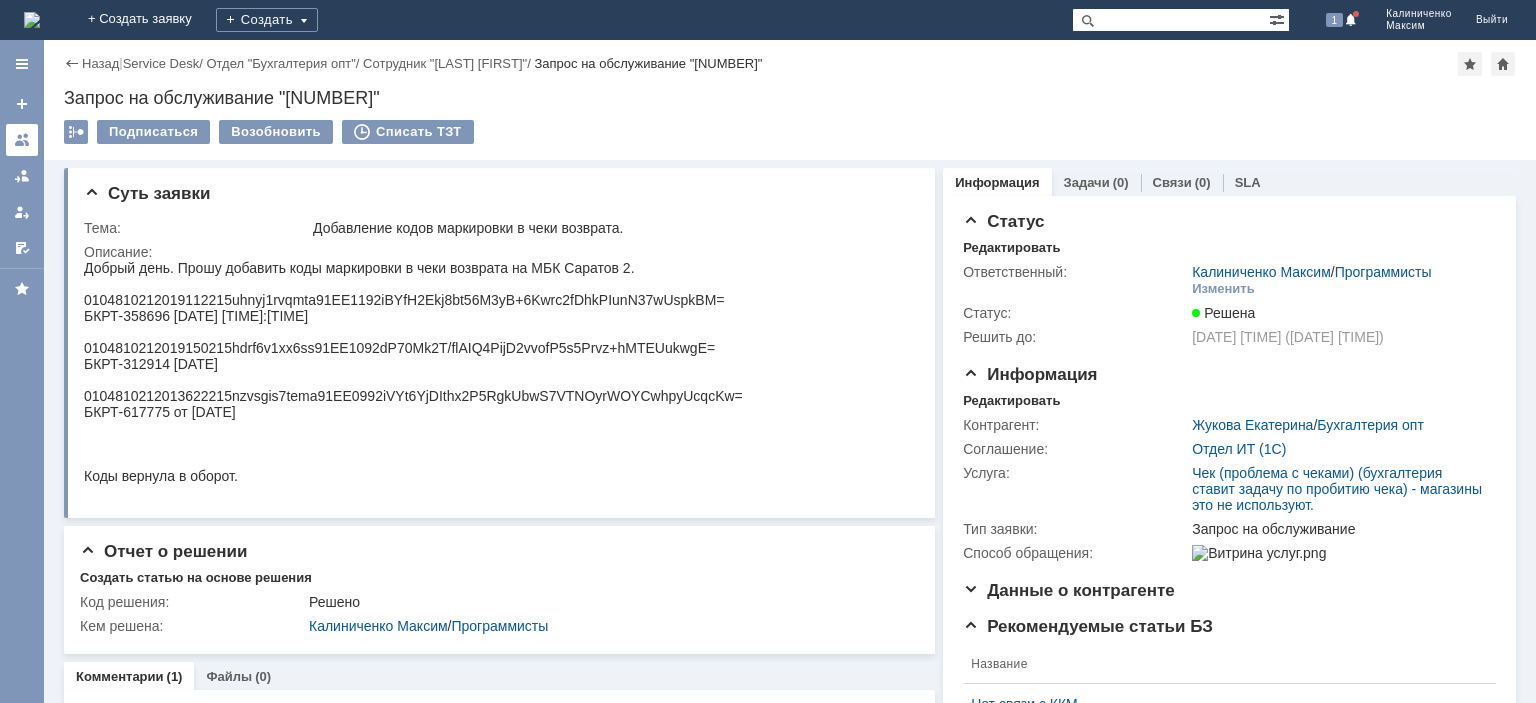 click at bounding box center (22, 140) 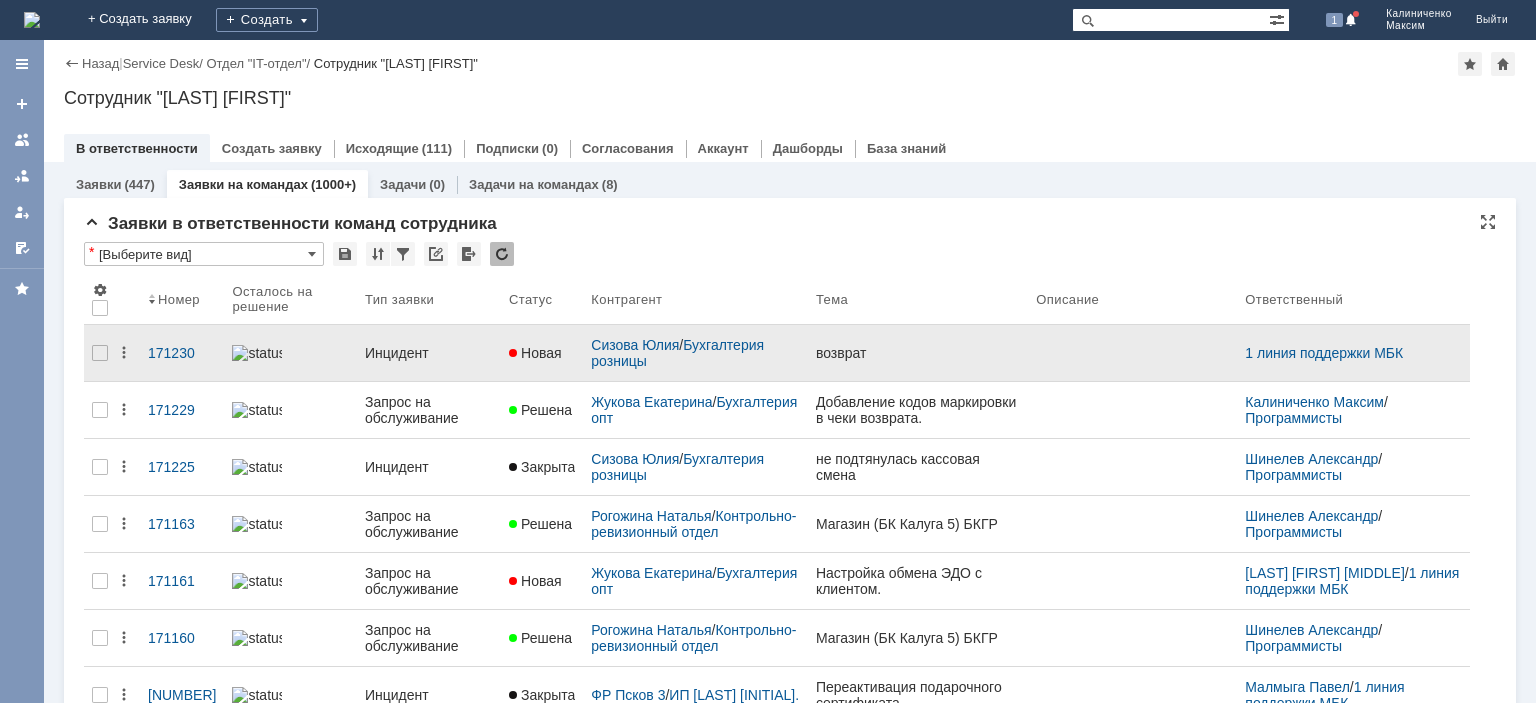click on "Инцидент" at bounding box center [429, 353] 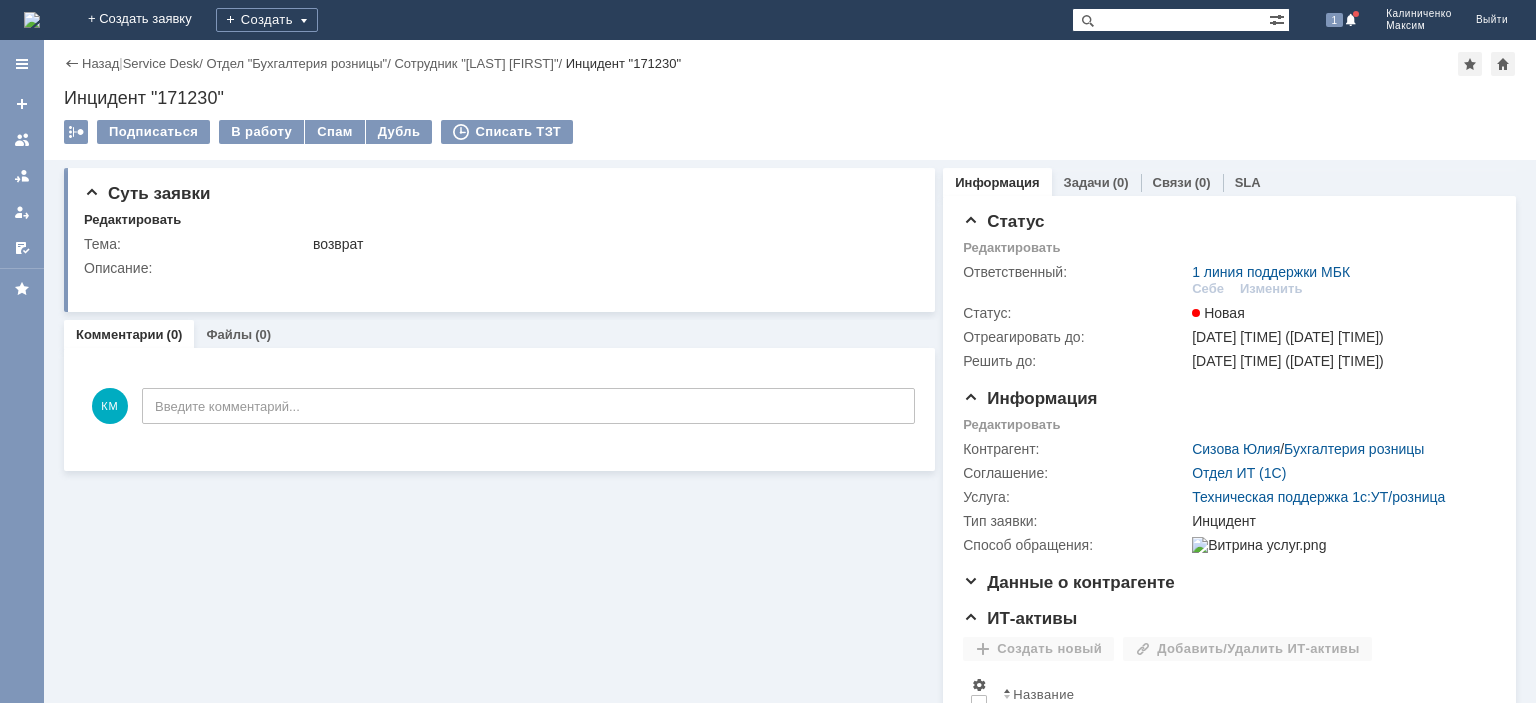scroll, scrollTop: 0, scrollLeft: 0, axis: both 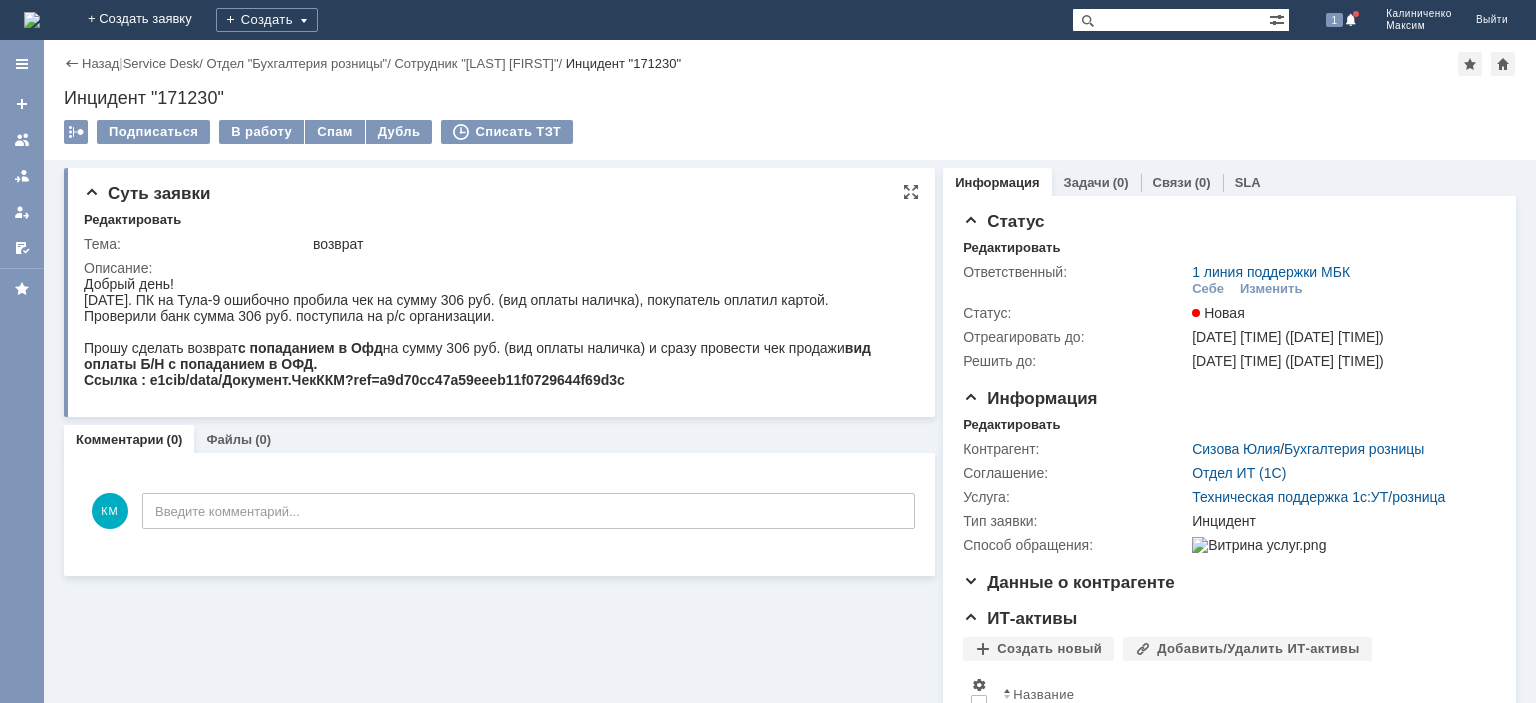 click on "Суть заявки Редактировать Тема: возврат Описание:" at bounding box center [499, 292] 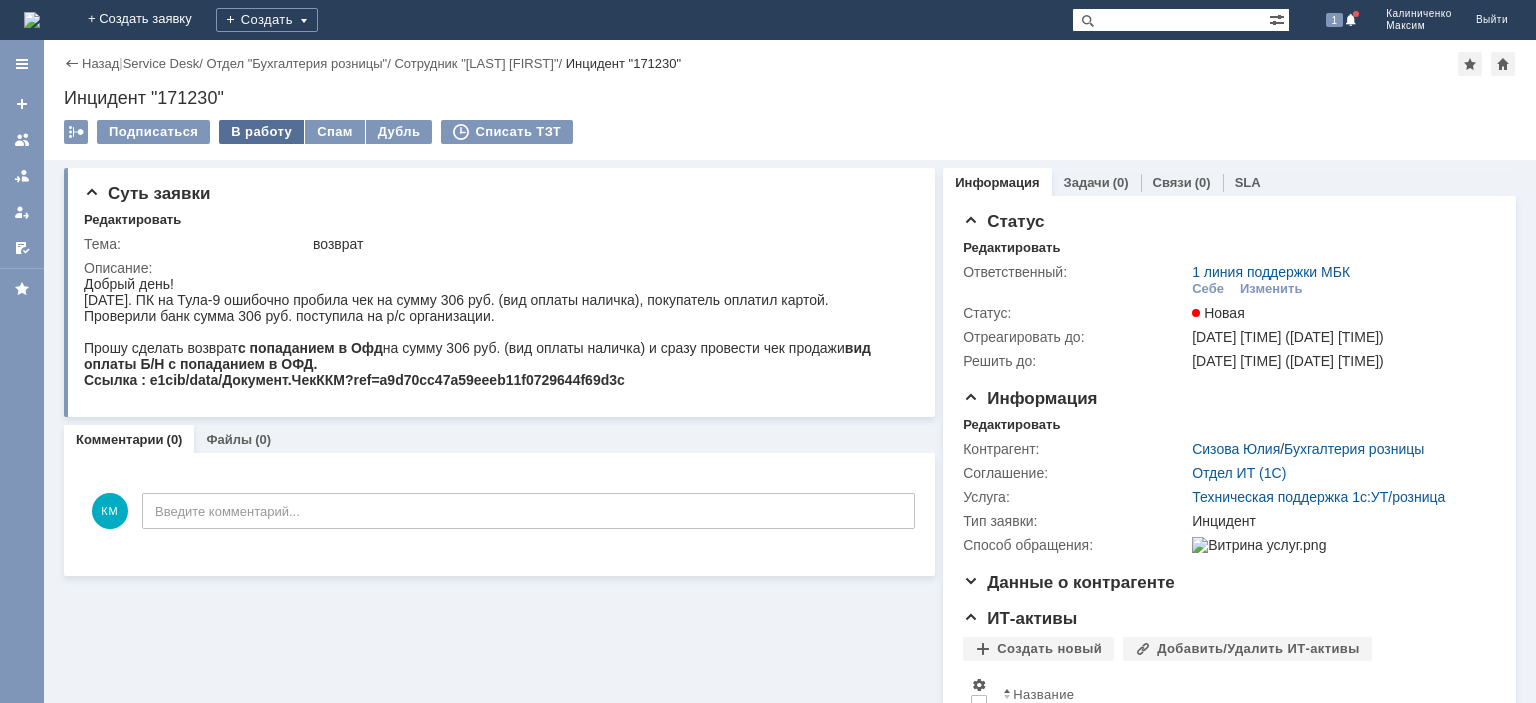 click on "В работу" at bounding box center (261, 132) 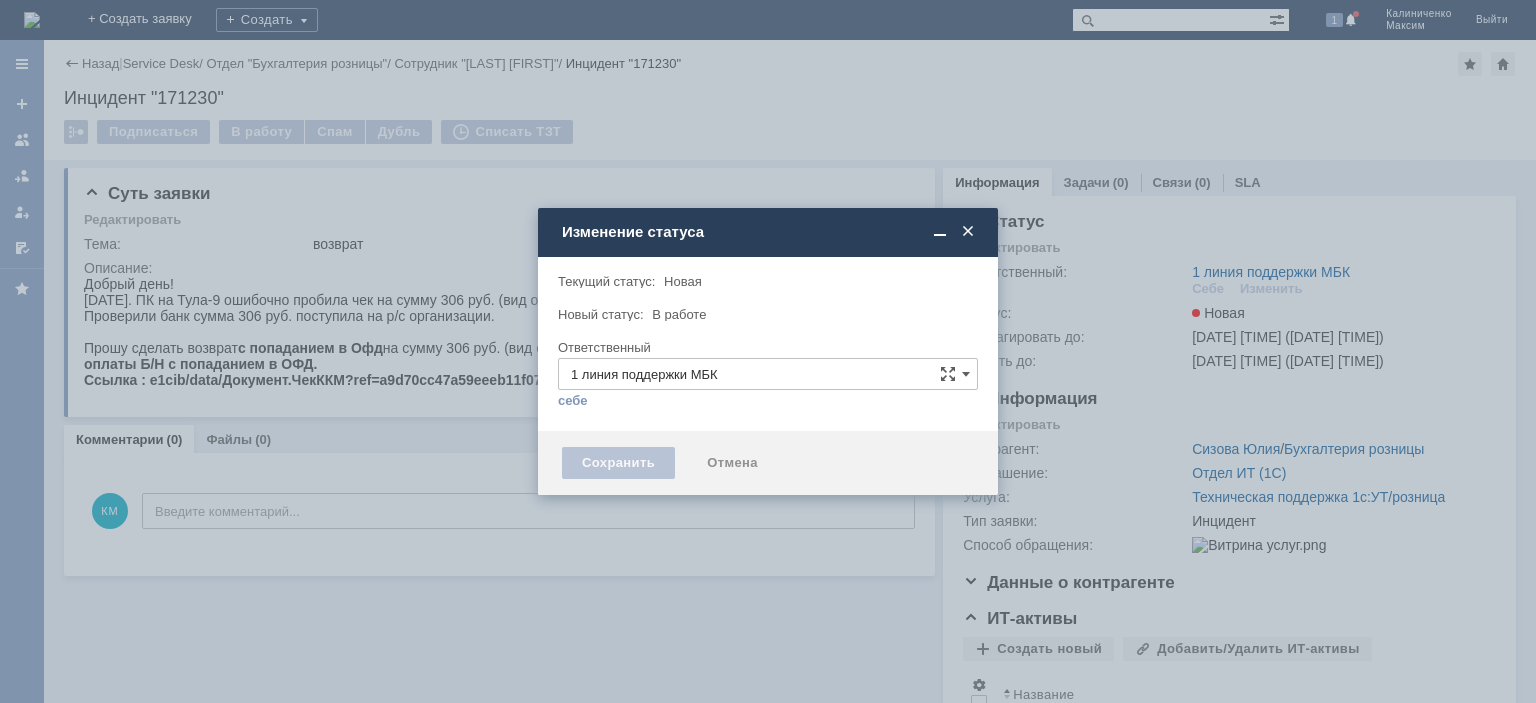 type on "Калиниченко Максим" 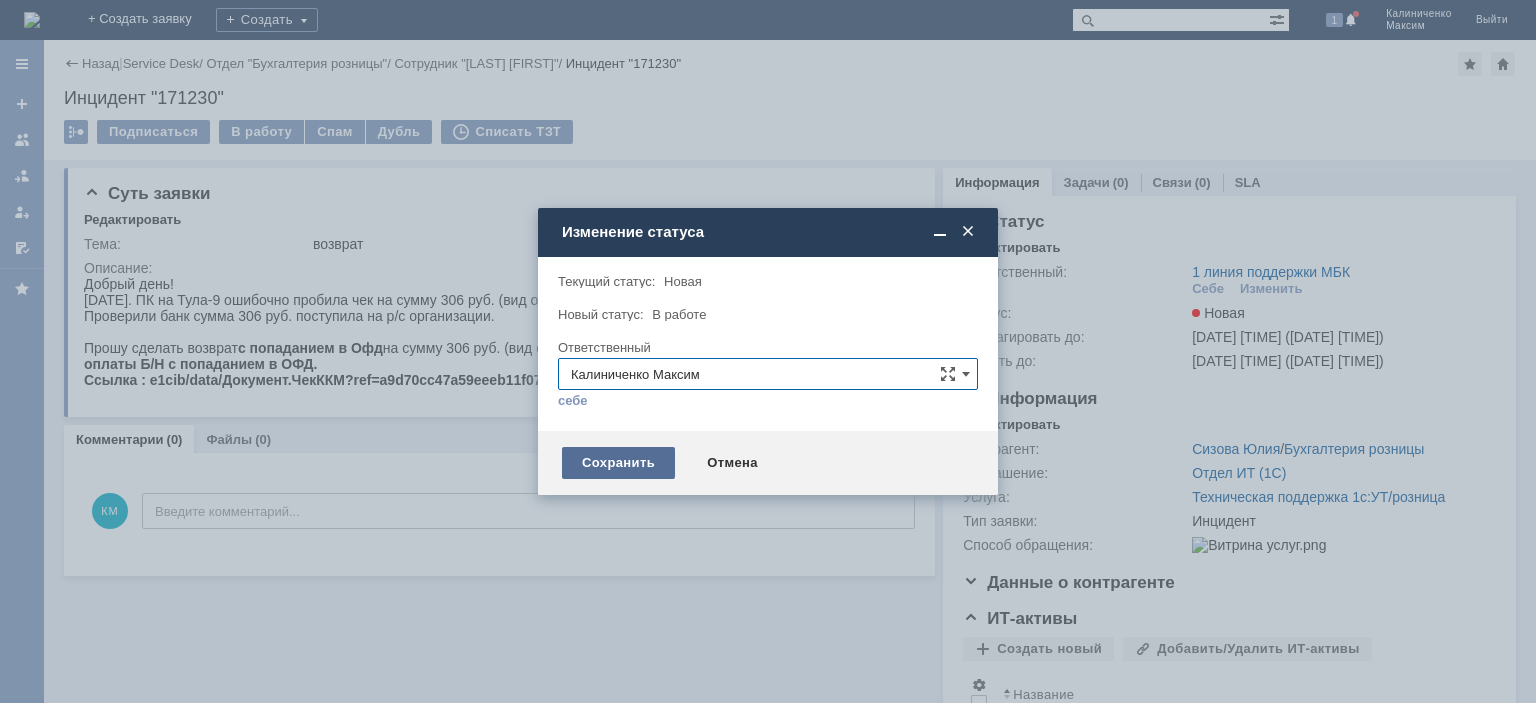 click on "Сохранить" at bounding box center [618, 463] 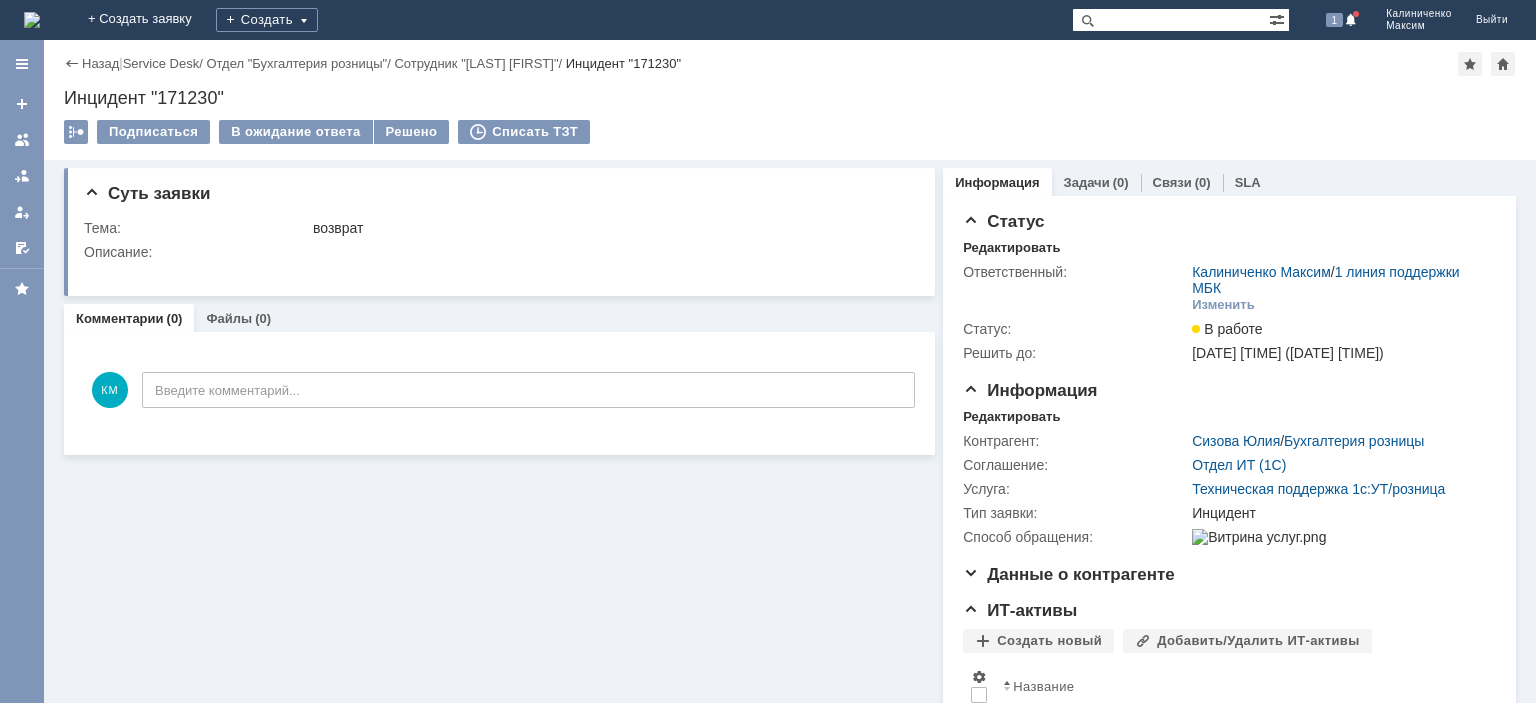 scroll, scrollTop: 0, scrollLeft: 0, axis: both 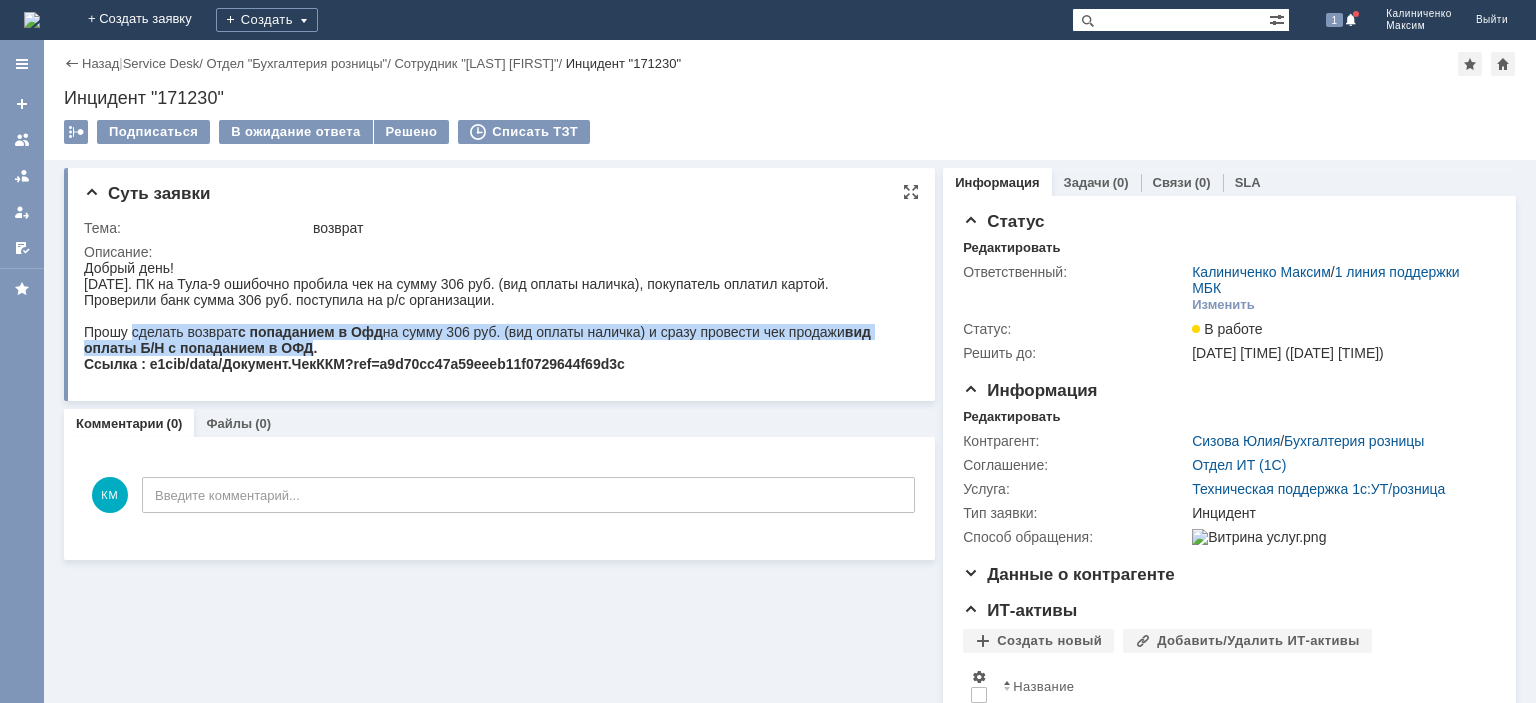 drag, startPoint x: 135, startPoint y: 335, endPoint x: 311, endPoint y: 352, distance: 176.81912 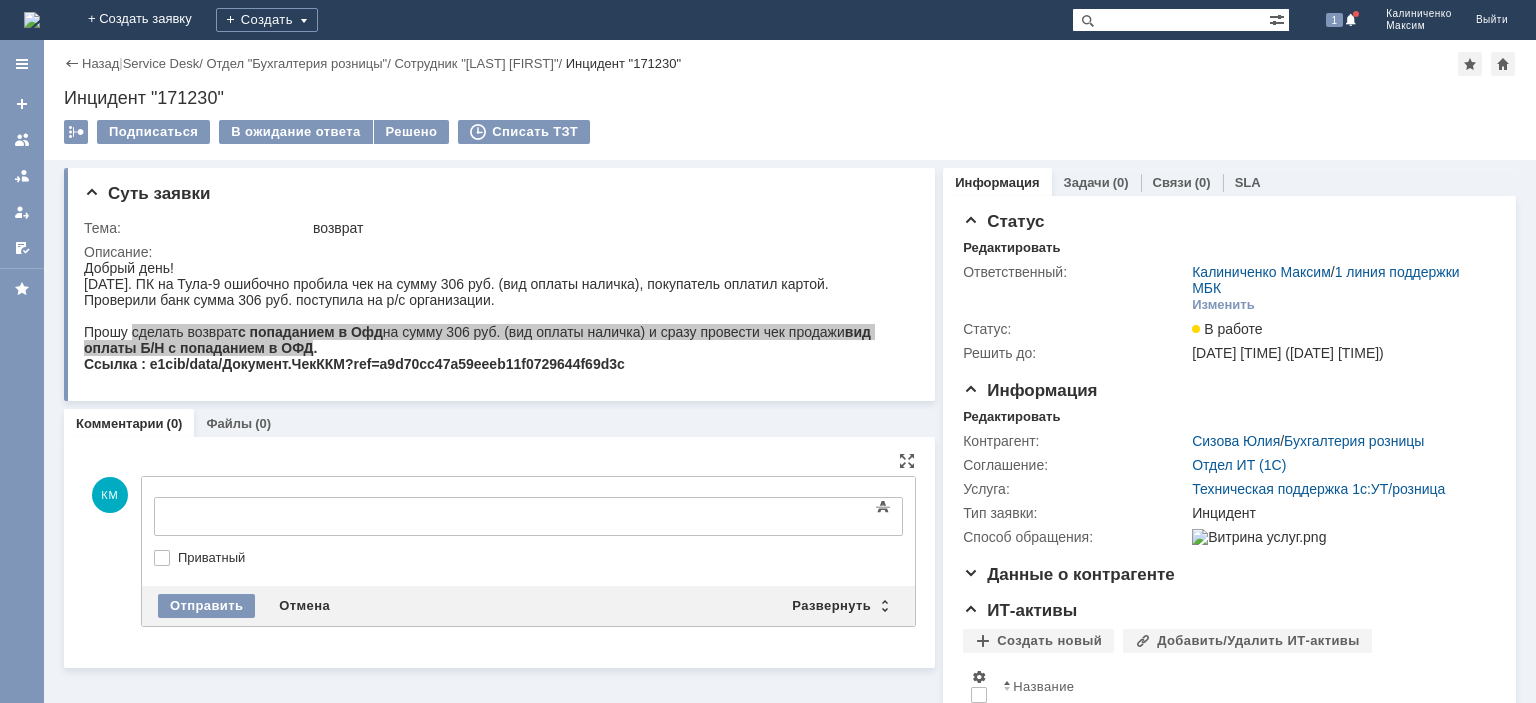 scroll, scrollTop: 0, scrollLeft: 0, axis: both 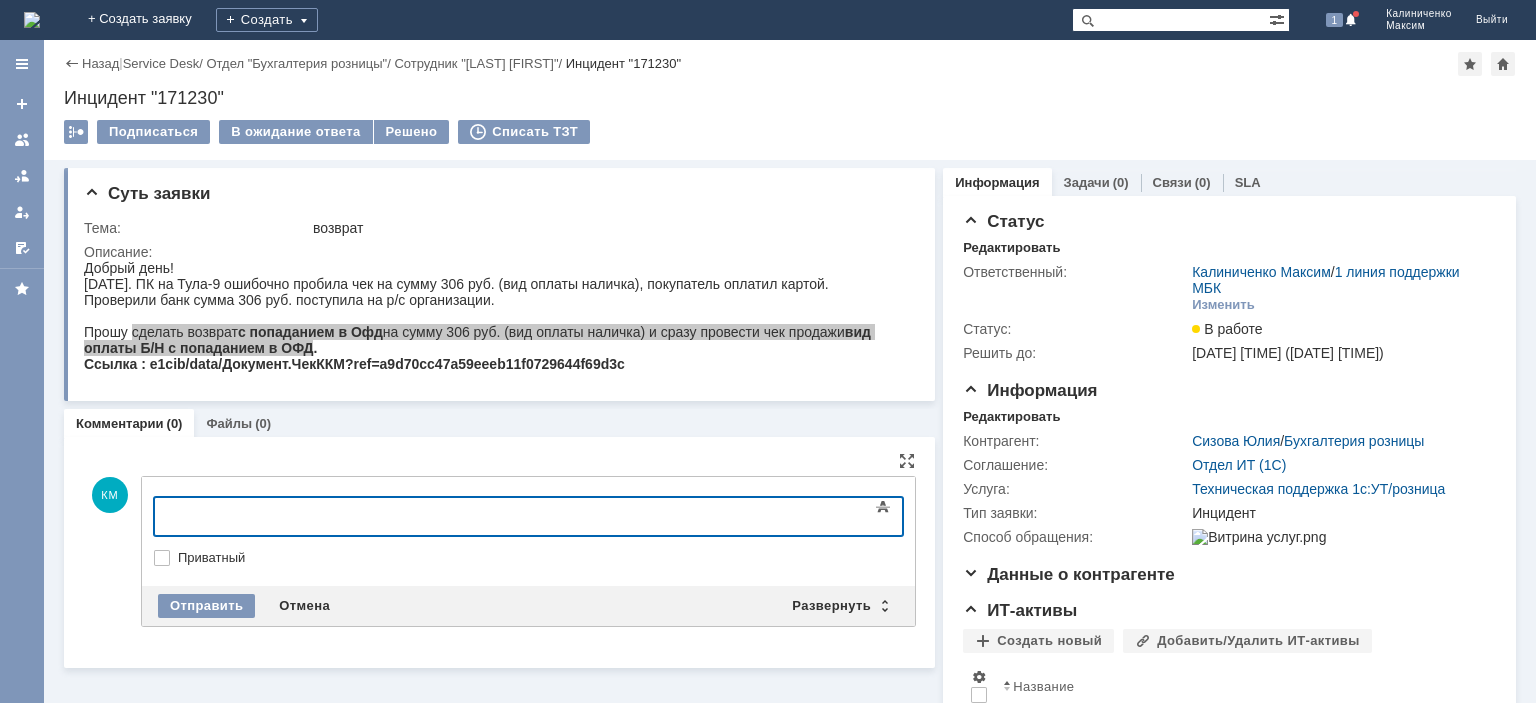 click at bounding box center (317, 514) 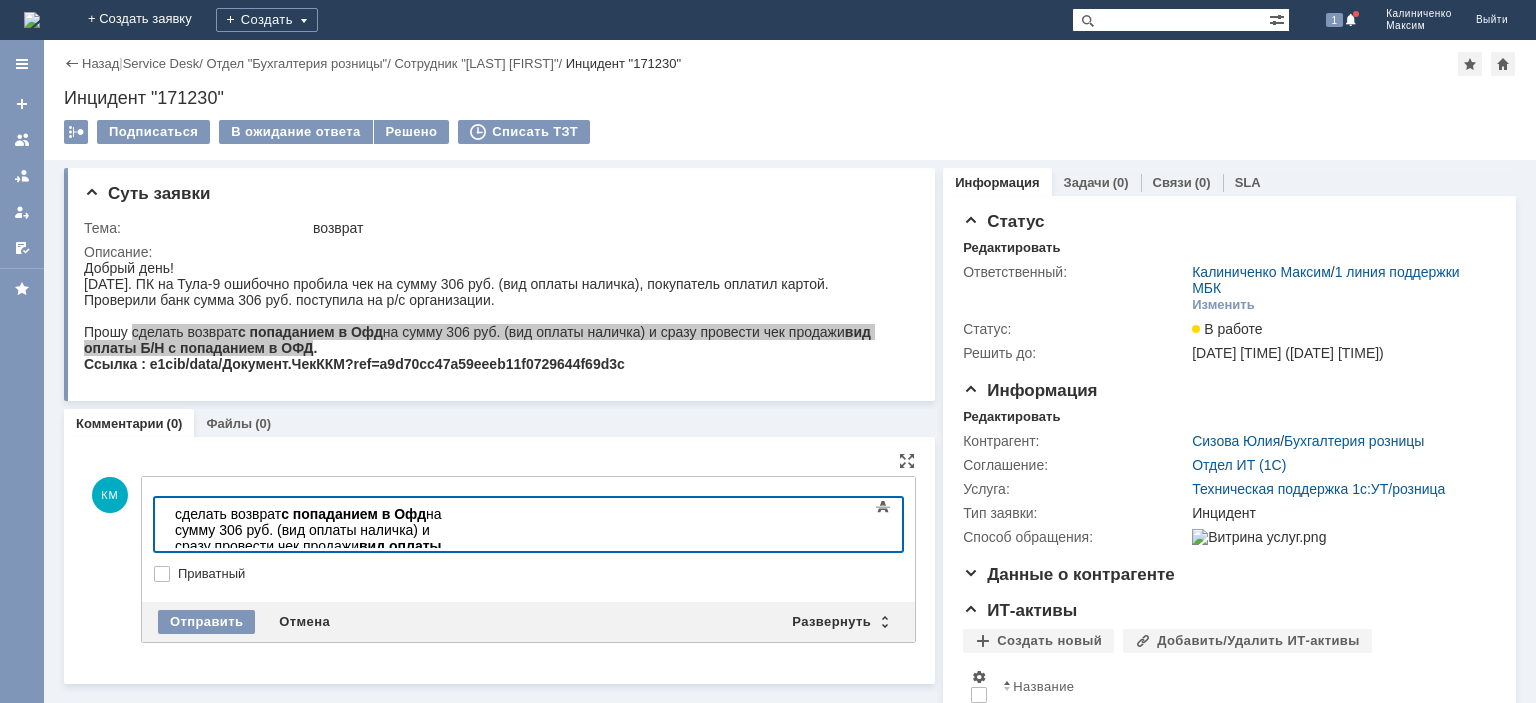 click on "сделать возврат  с попаданием в Офд  на сумму 306 руб. (вид оплаты наличка) и сразу провели чек продажи  вид оплаты Б/Н   с попаданием в ОФД" at bounding box center (317, 538) 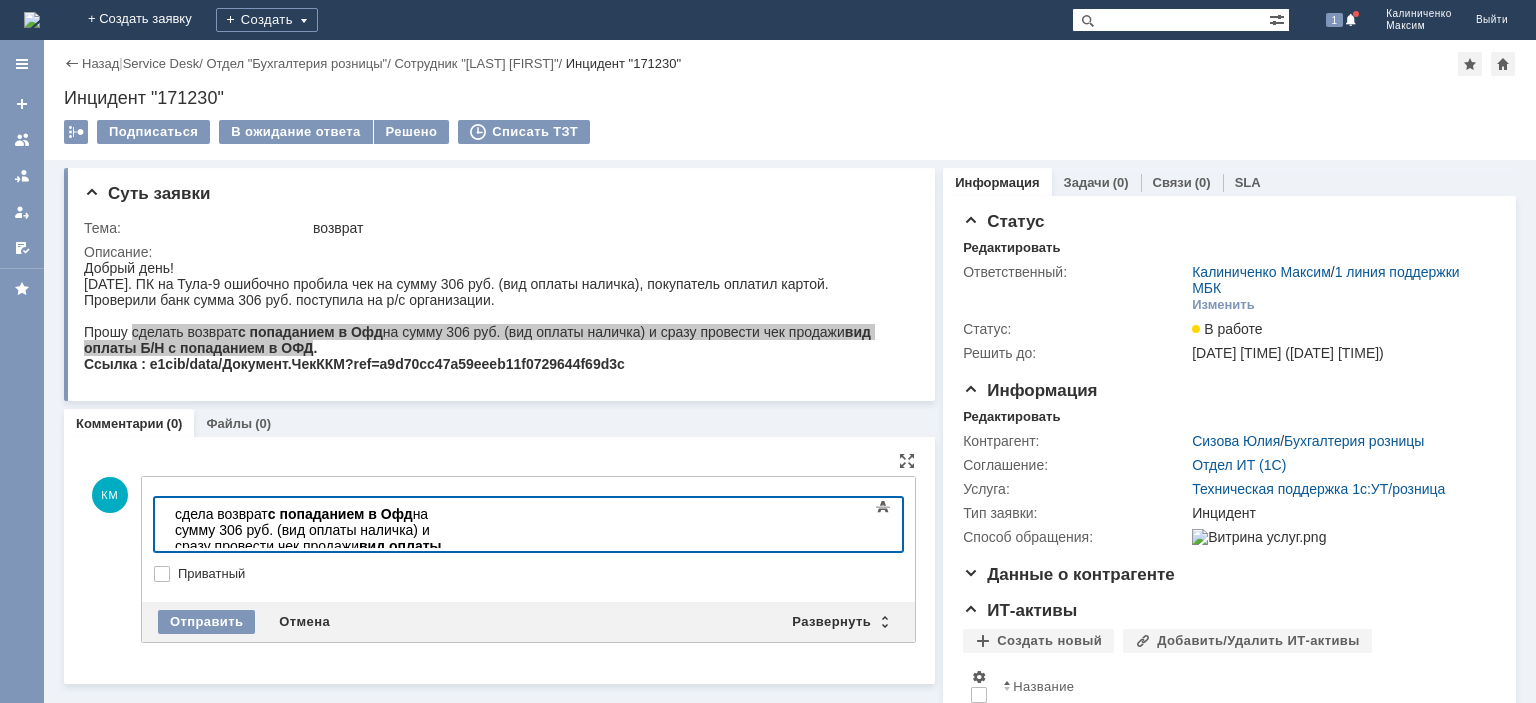 type 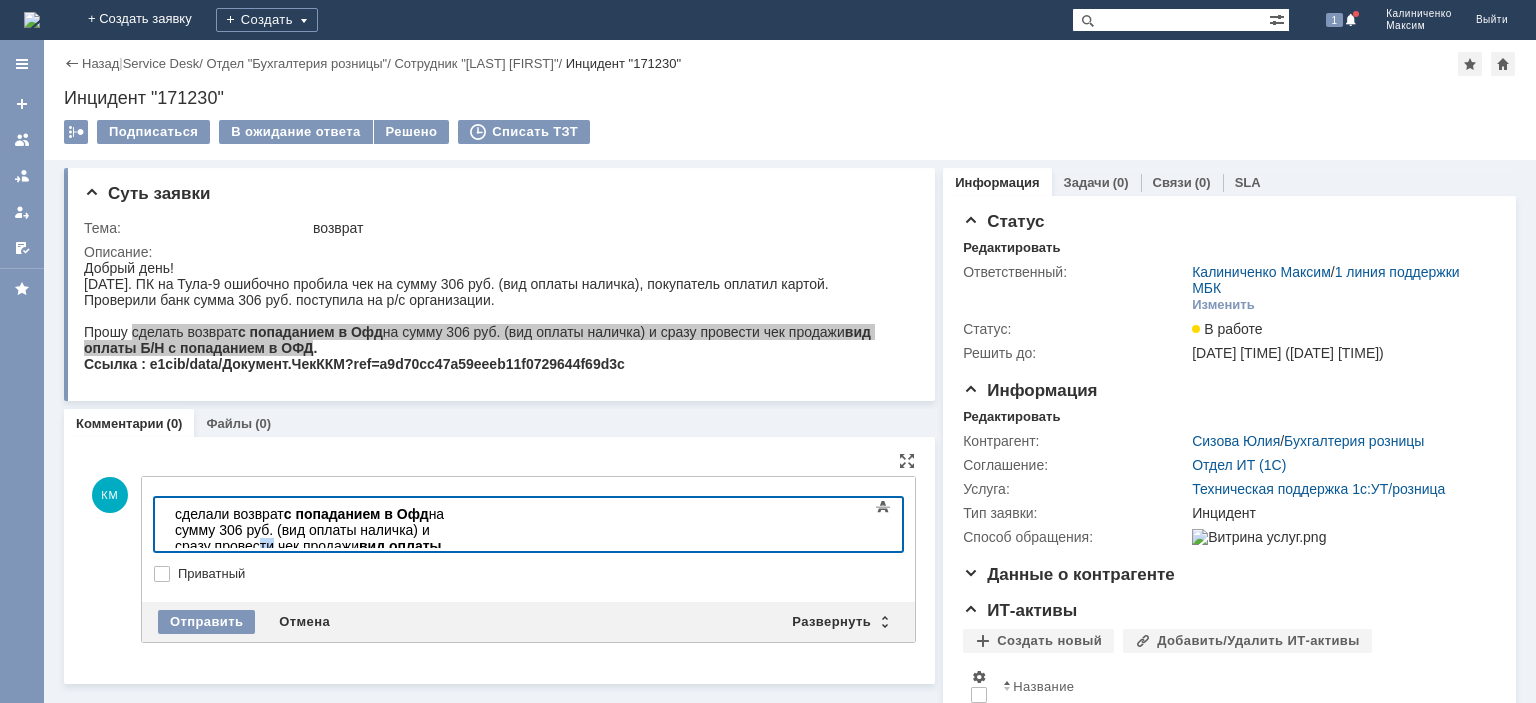click on "сделали возврат  с попаданием в Офд  на сумму 306 руб. (вид оплаты наличка) и сразу провести чек продажи  вид оплаты Б/Н   с попаданием в ОФД" at bounding box center (317, 538) 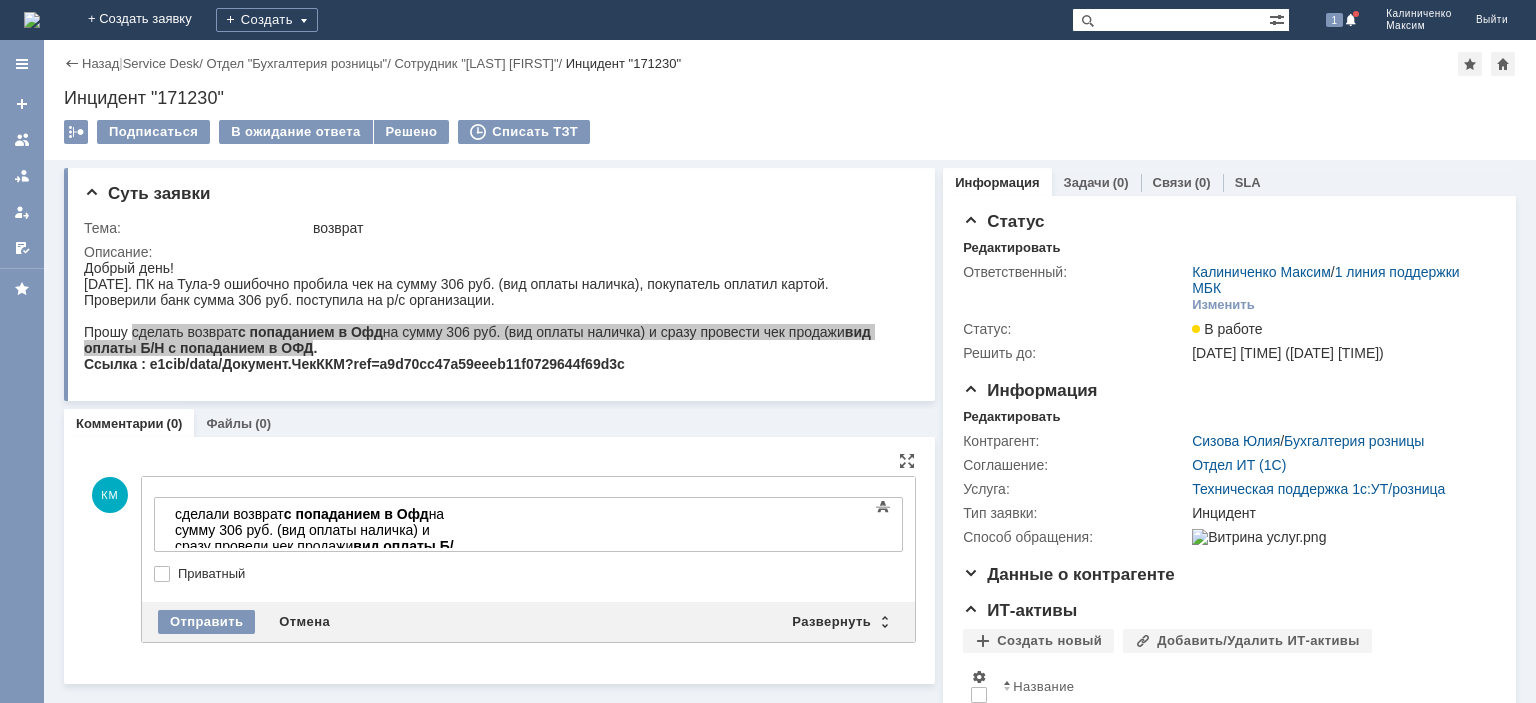 click on "сделали возврат  с попаданием в Офд  на сумму 306 руб. (вид оплаты наличка) и сразу провели чек продажи  вид оплаты Б/Н   с попаданием в ОФД" at bounding box center [317, 538] 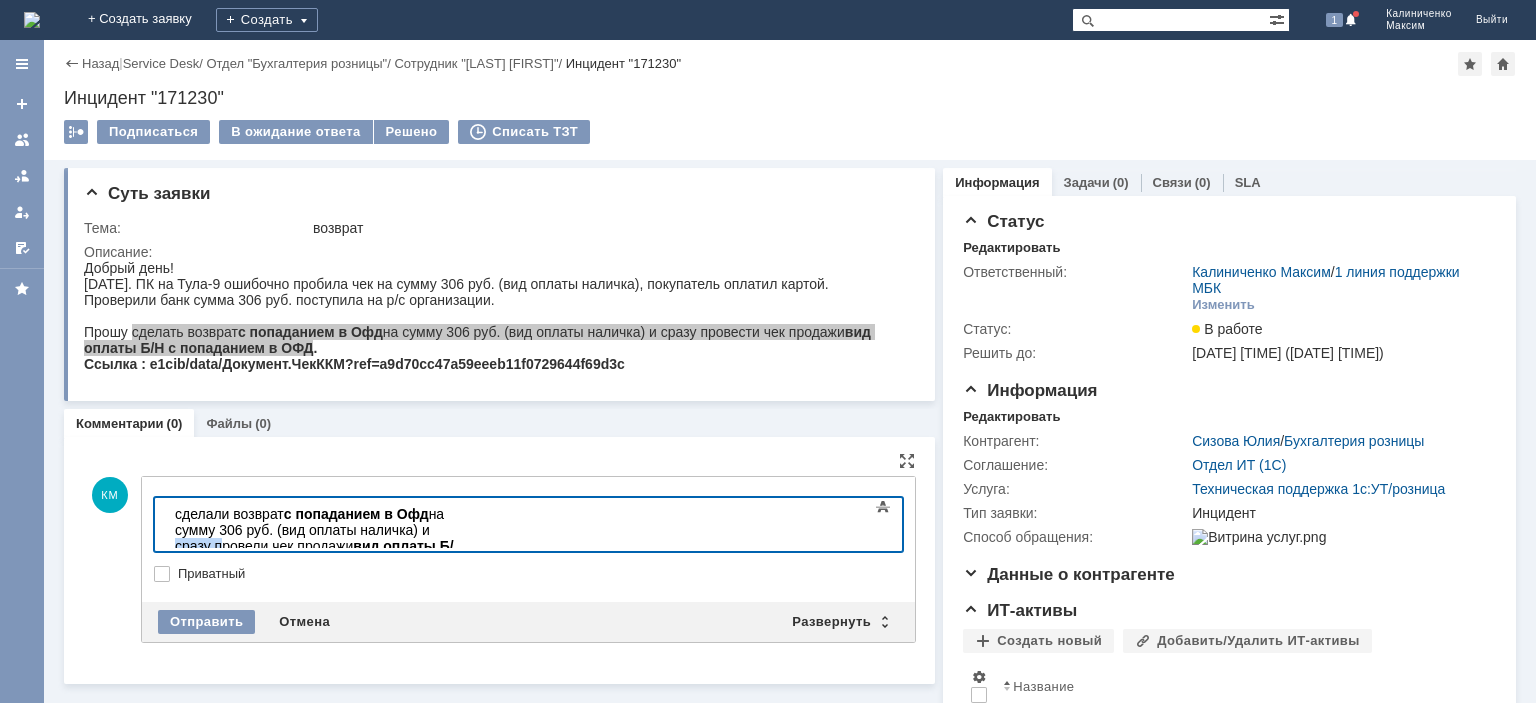 drag, startPoint x: 705, startPoint y: 517, endPoint x: 754, endPoint y: 515, distance: 49.0408 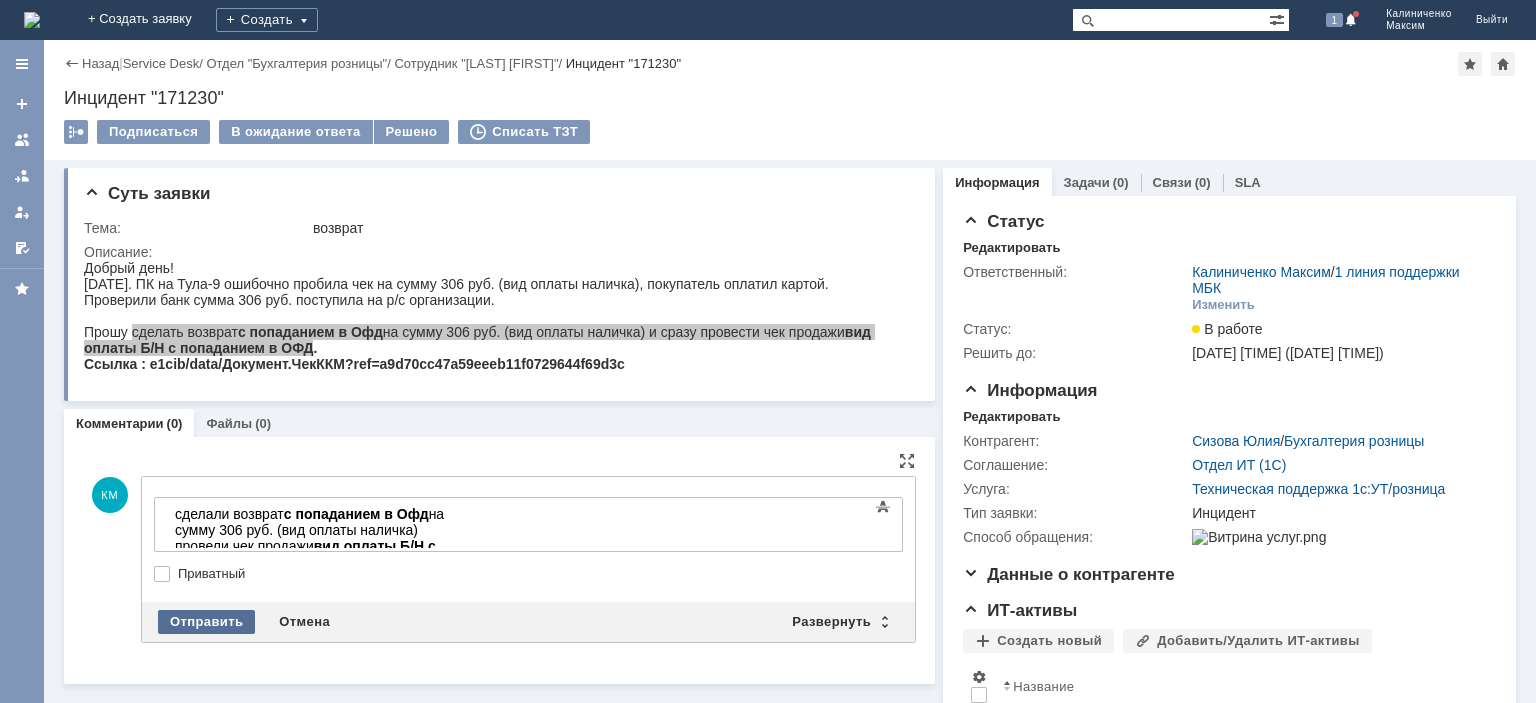 click on "Отправить" at bounding box center (206, 622) 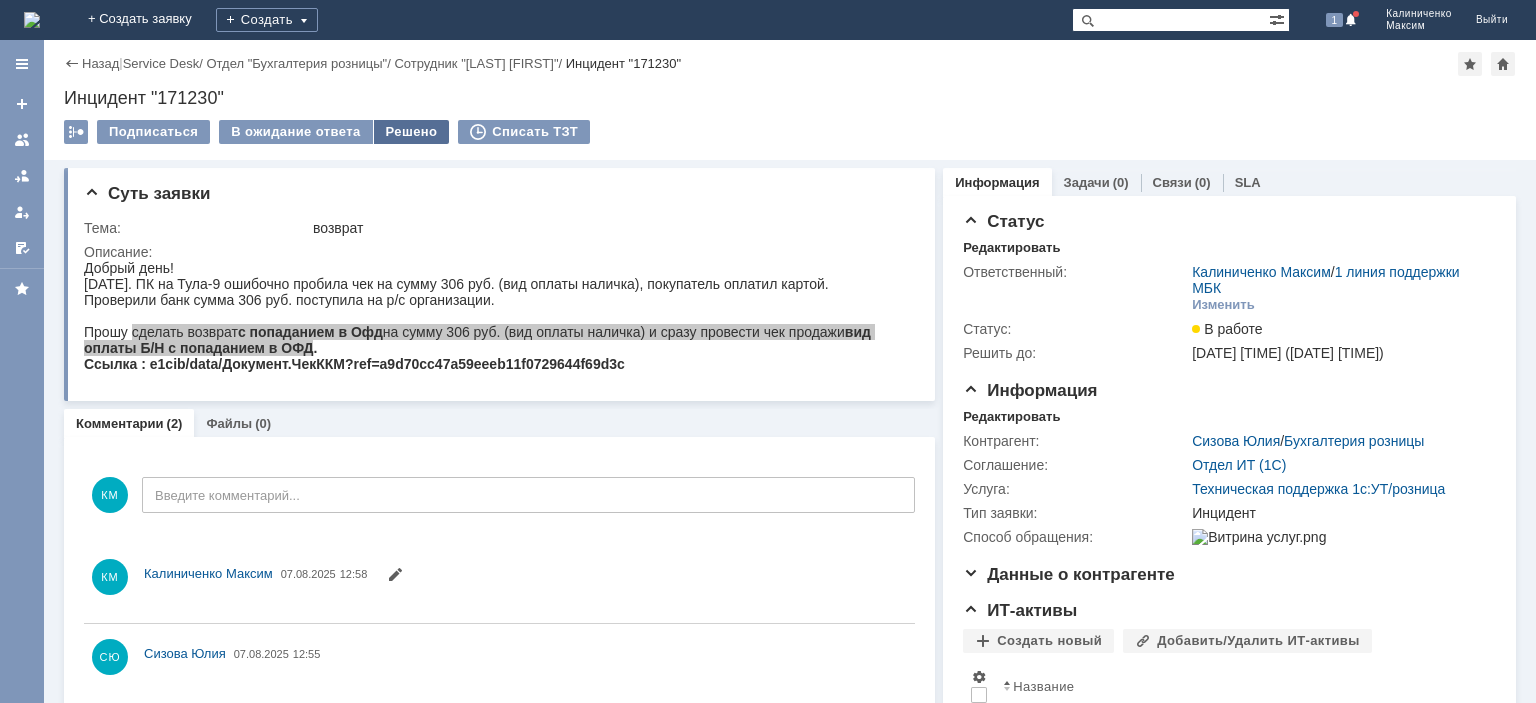 scroll, scrollTop: 0, scrollLeft: 0, axis: both 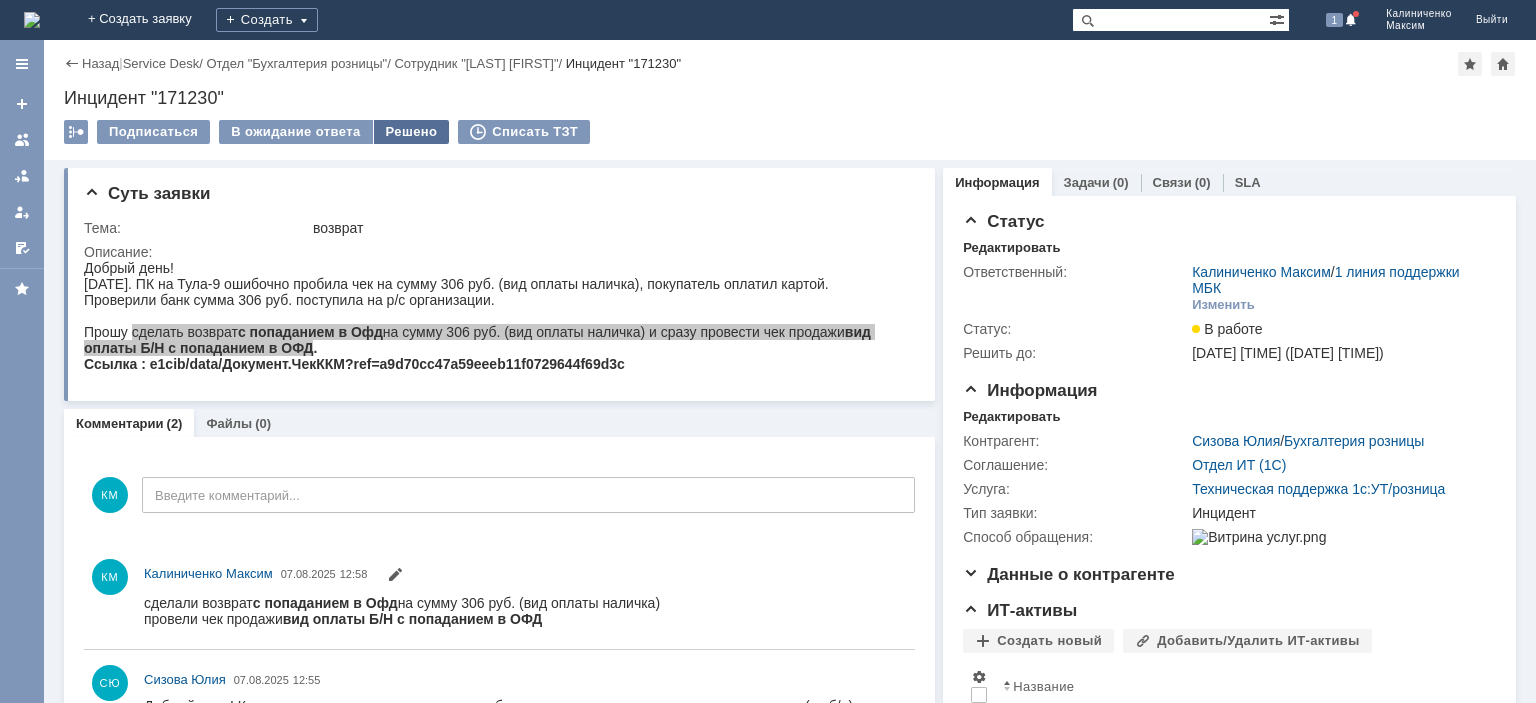 click on "Решено" at bounding box center (412, 132) 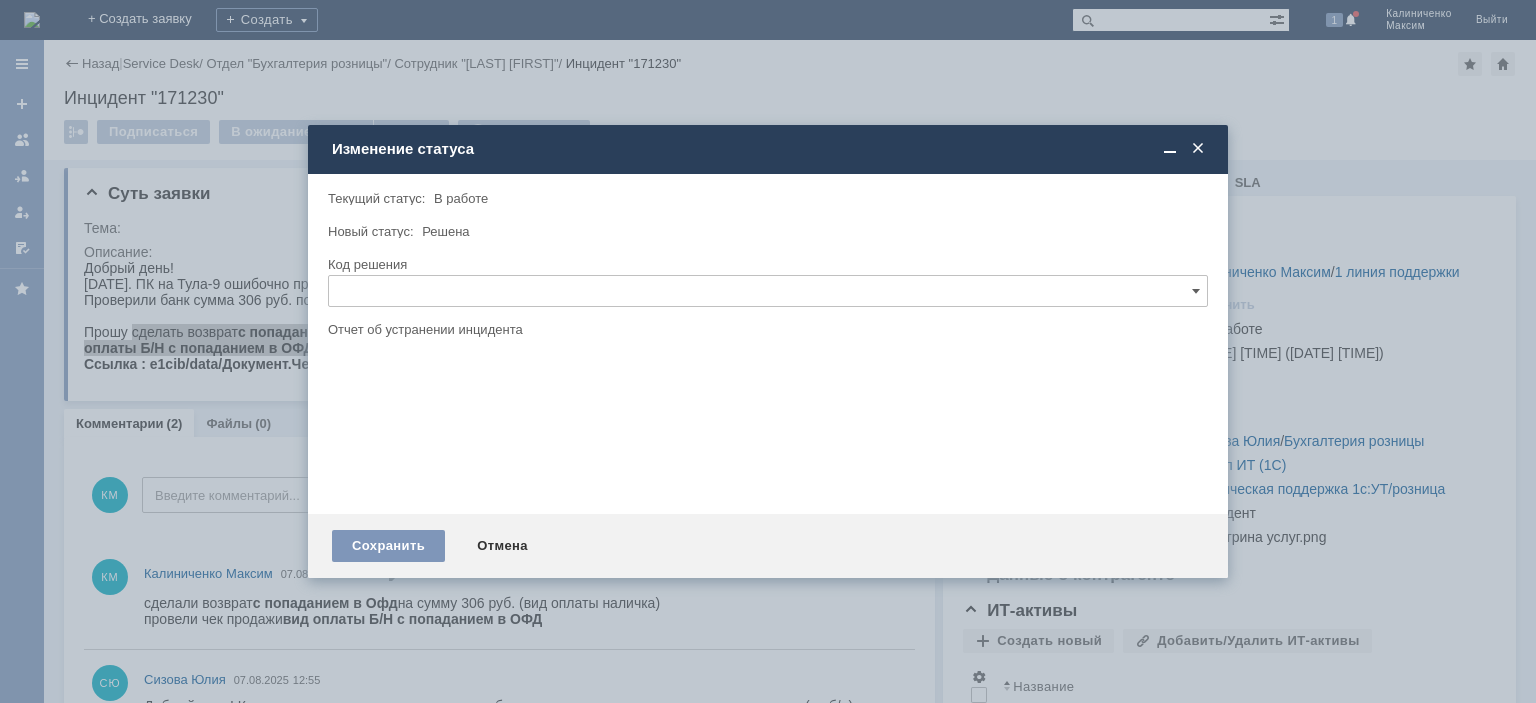 scroll, scrollTop: 0, scrollLeft: 0, axis: both 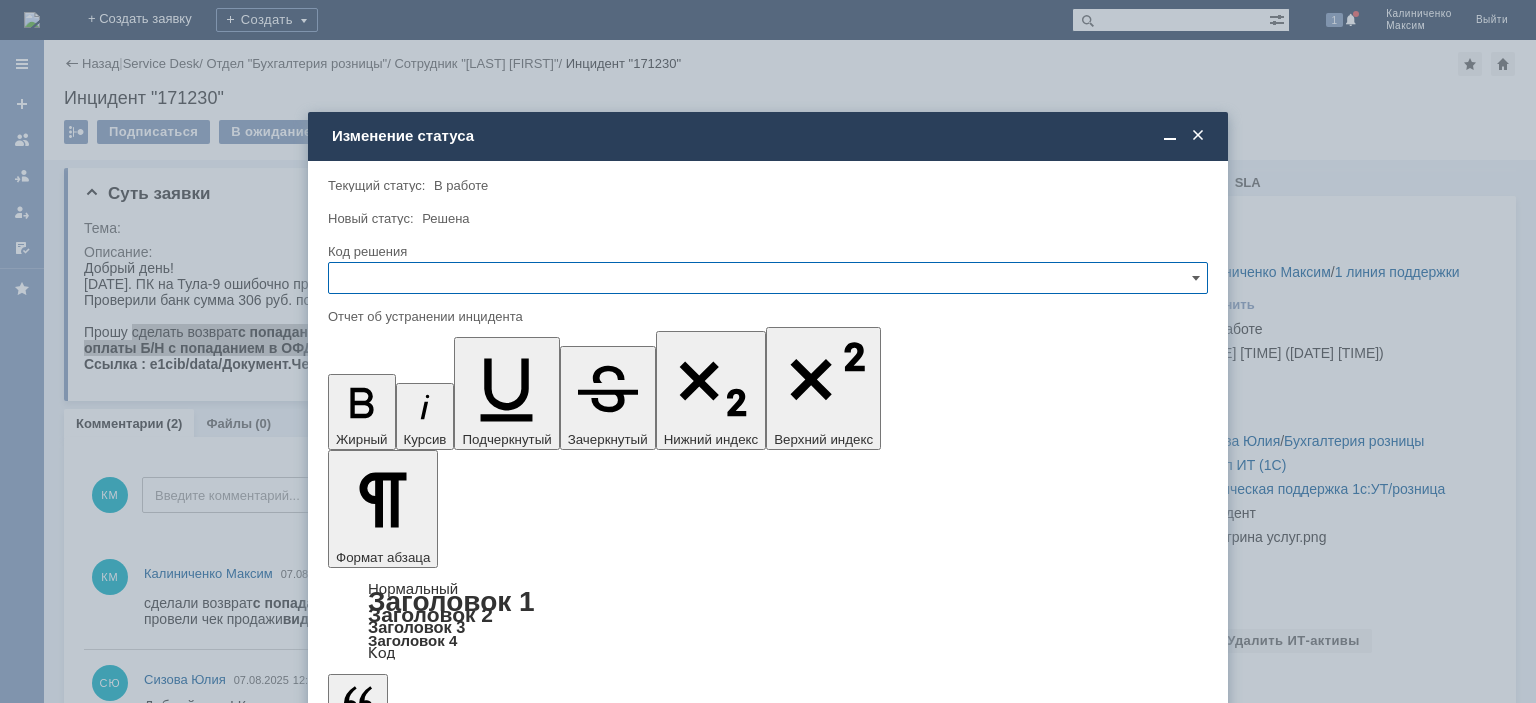 click at bounding box center (768, 278) 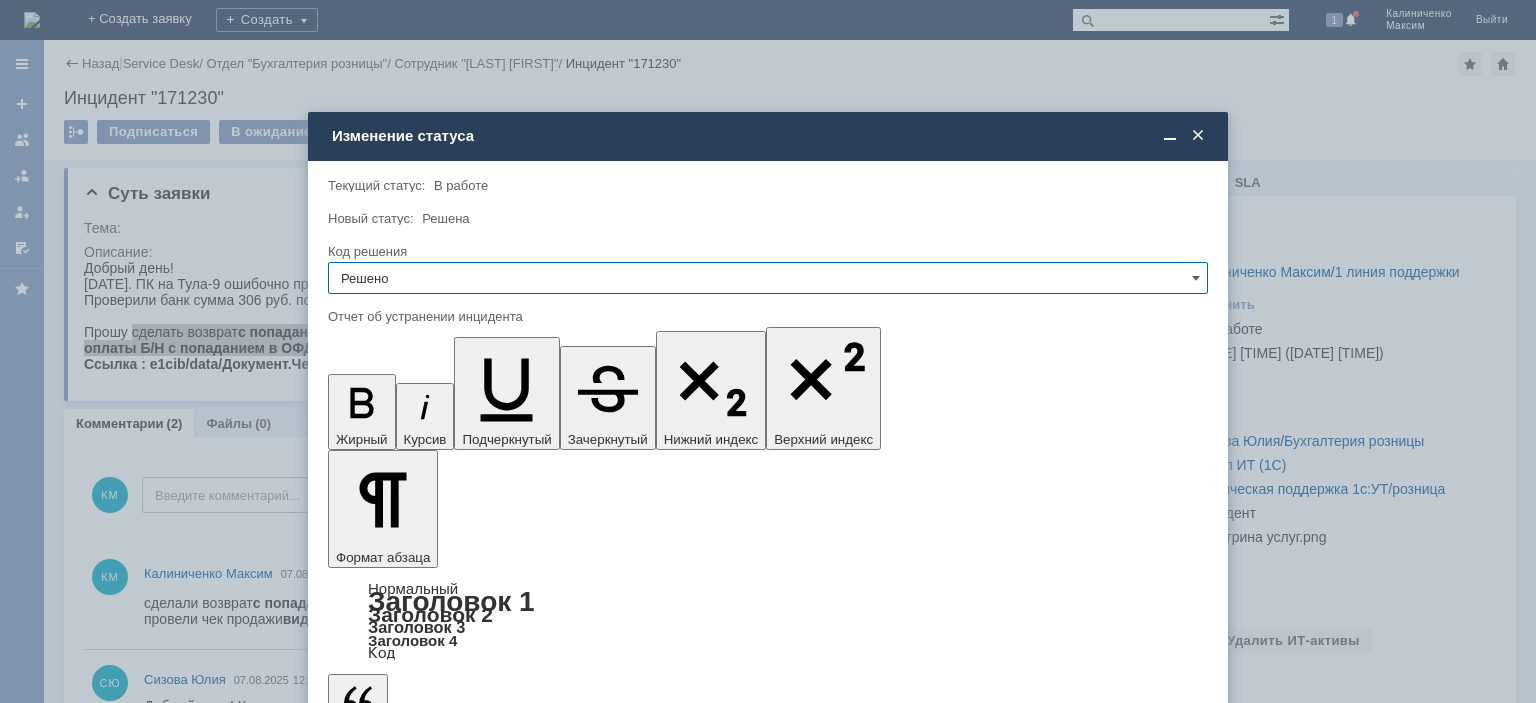 type on "Решено" 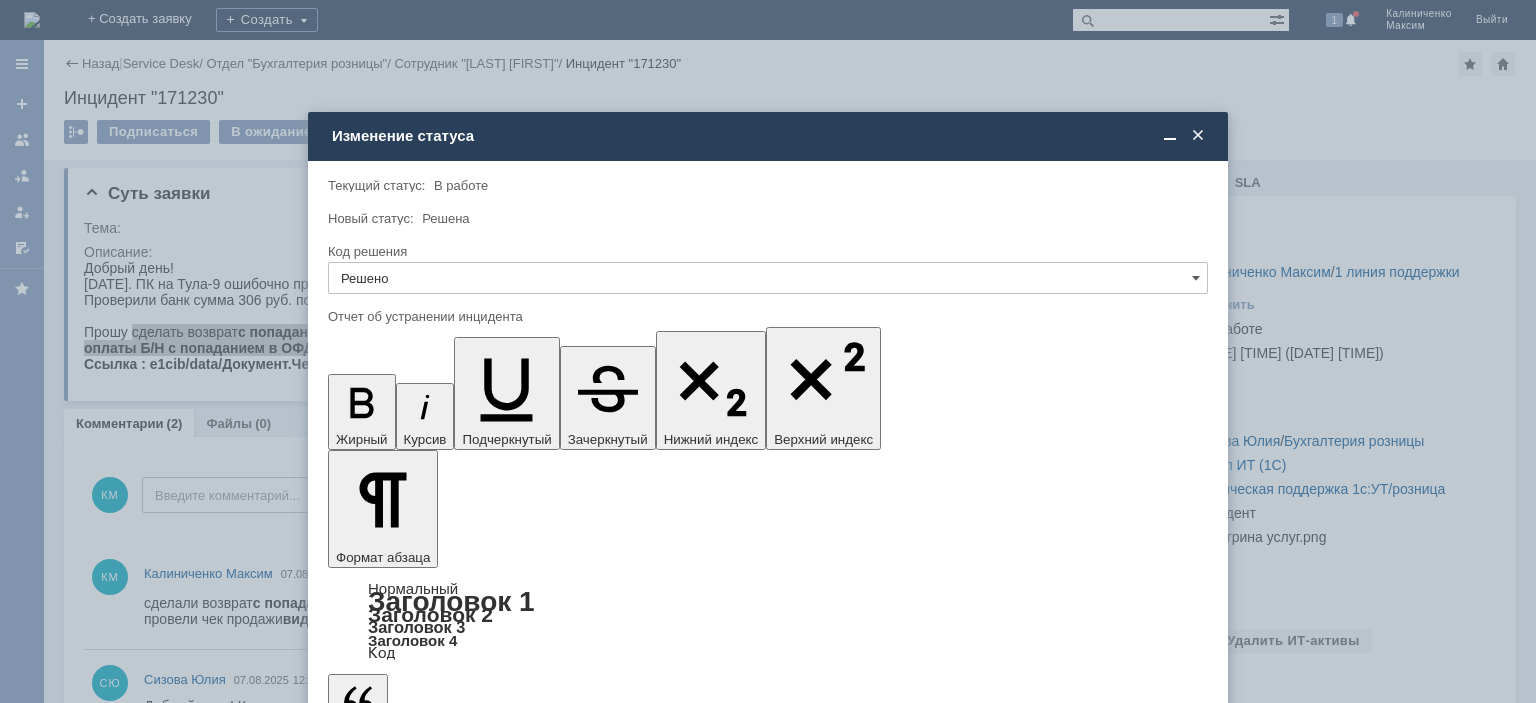 click on "Отмена" at bounding box center [502, 768] 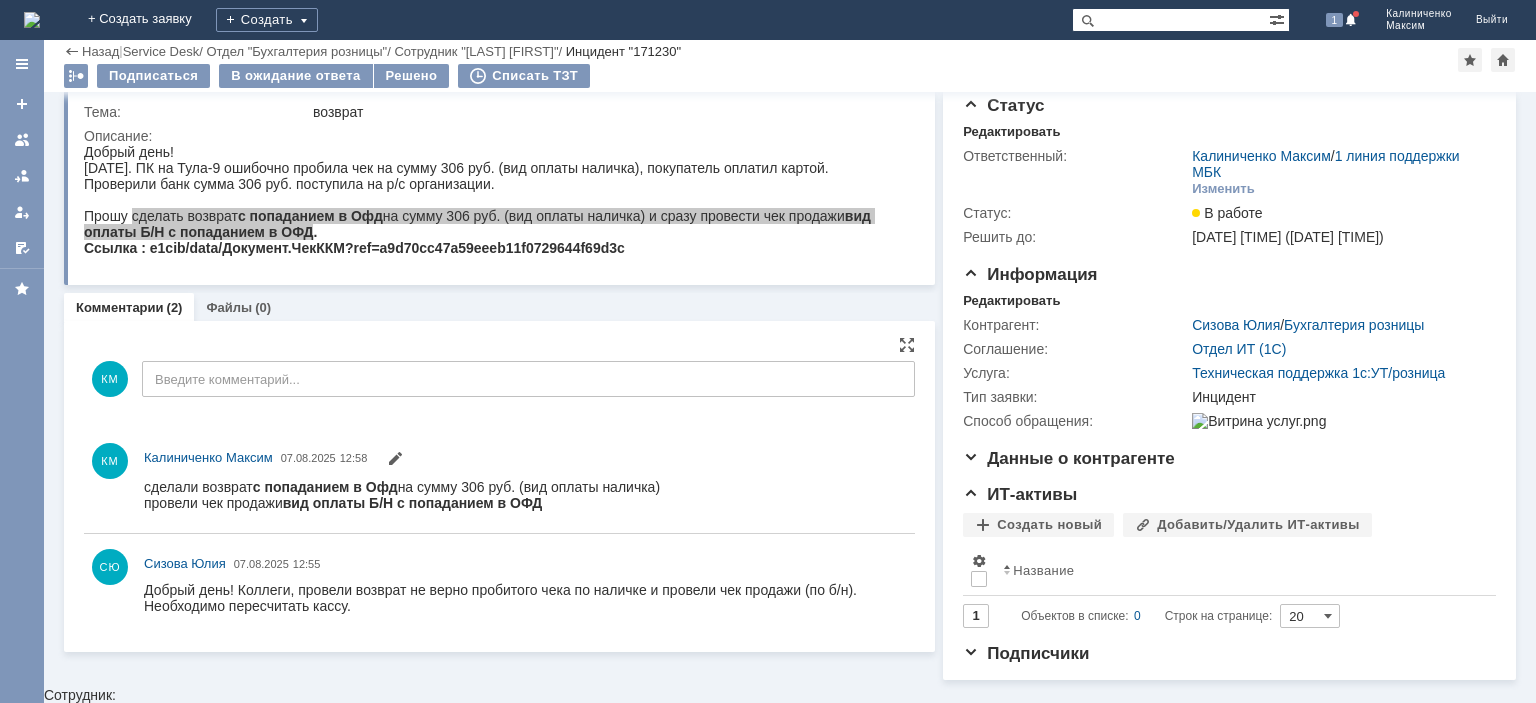 scroll, scrollTop: 46, scrollLeft: 0, axis: vertical 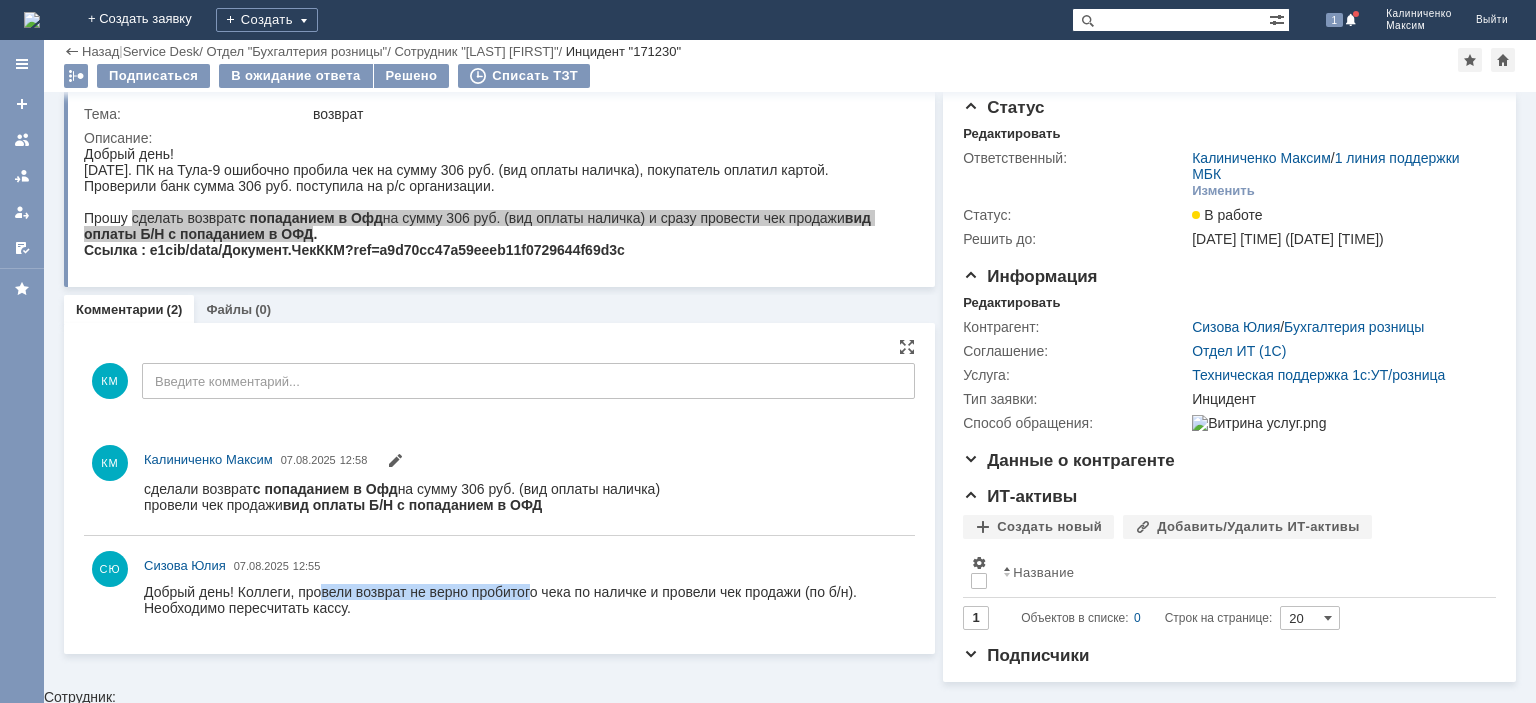 drag, startPoint x: 322, startPoint y: 590, endPoint x: 528, endPoint y: 593, distance: 206.02185 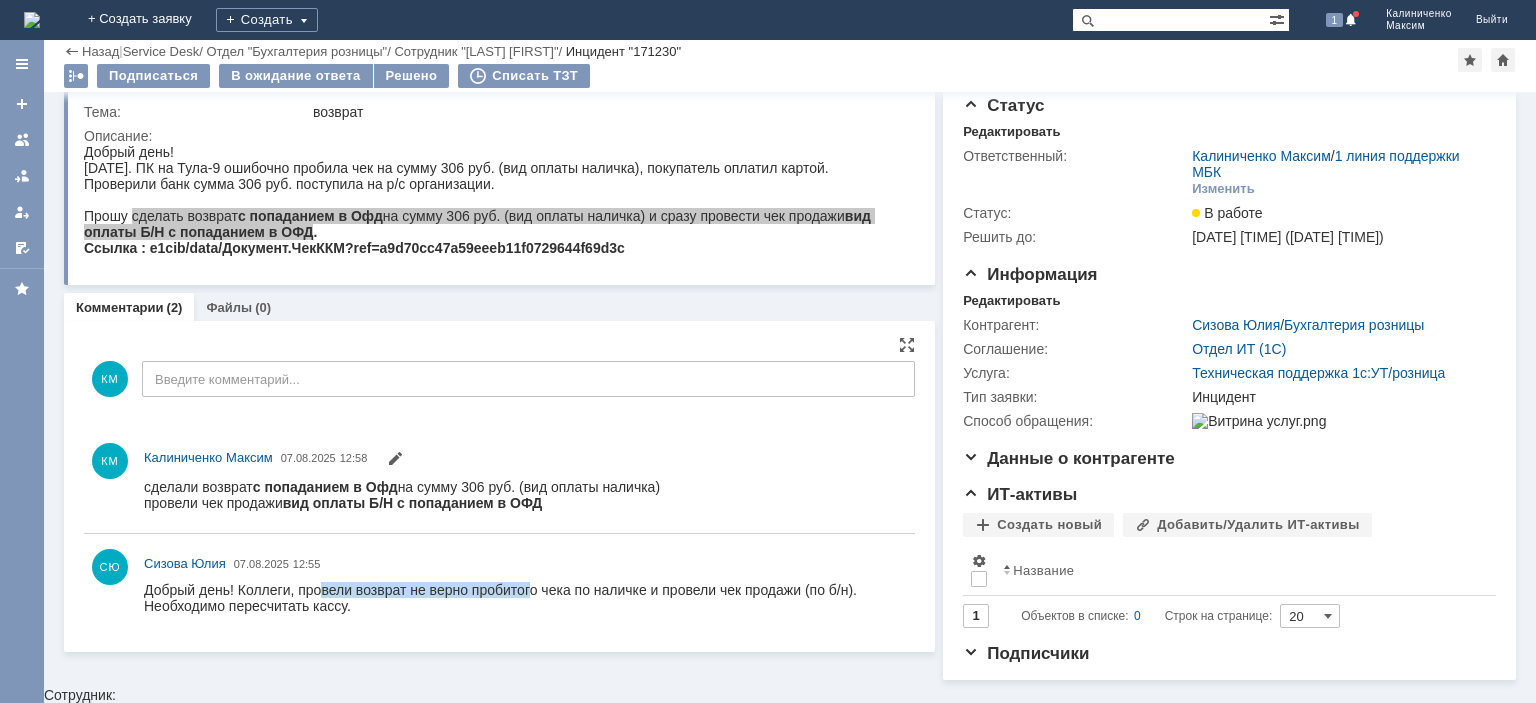 scroll, scrollTop: 46, scrollLeft: 0, axis: vertical 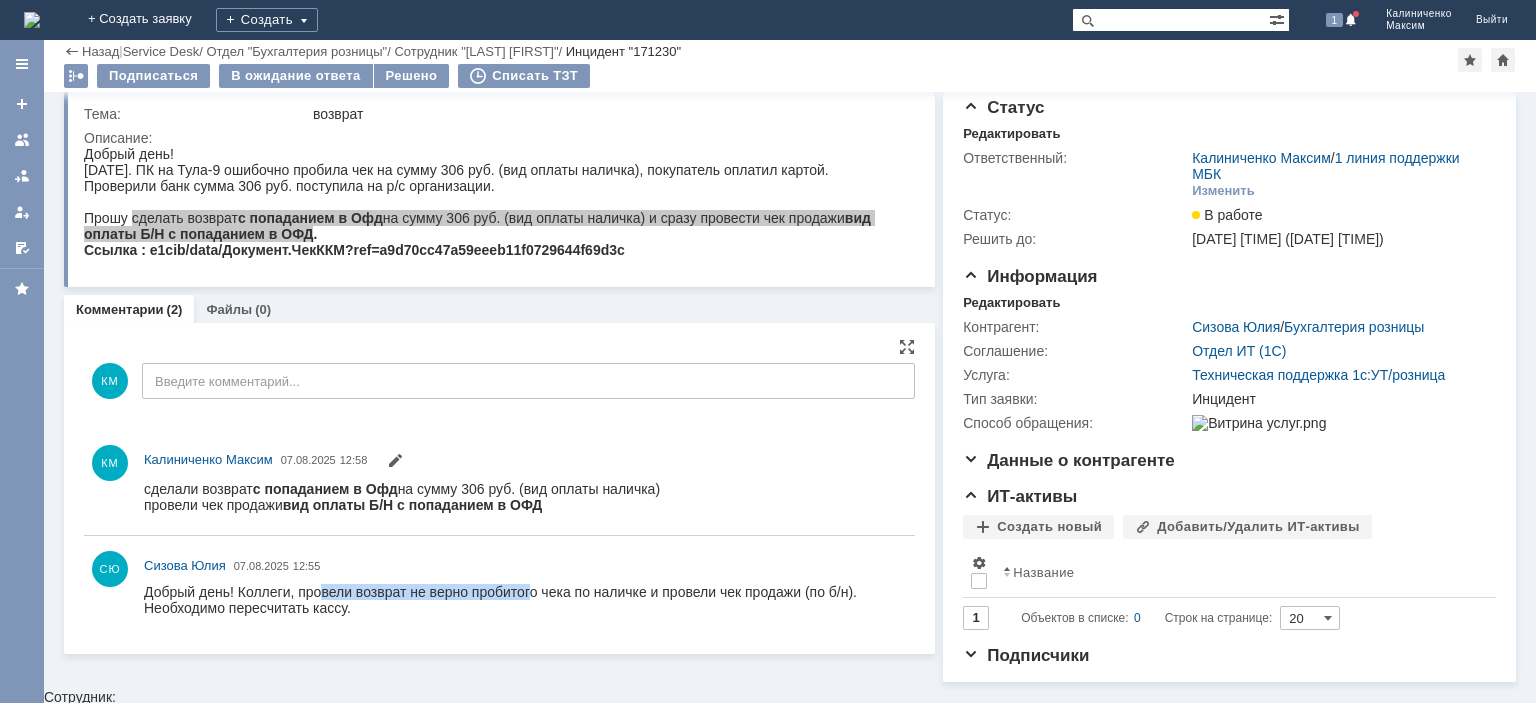 click on "Добрый день! Коллеги, провели возврат не верно пробитого чека по наличке и провели чек продажи (по б/н). Необходимо пересчитать кассу." at bounding box center (525, 599) 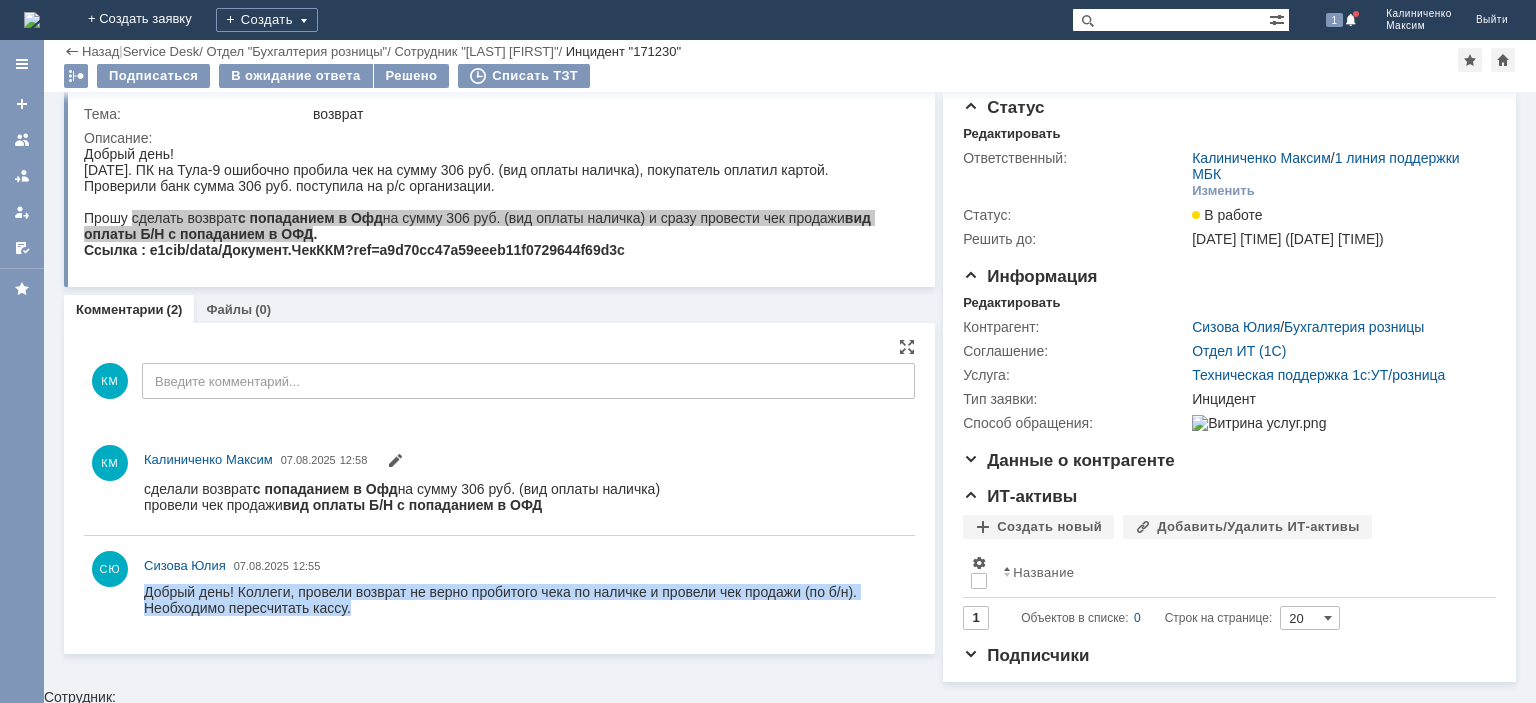 drag, startPoint x: 364, startPoint y: 608, endPoint x: 137, endPoint y: 590, distance: 227.71254 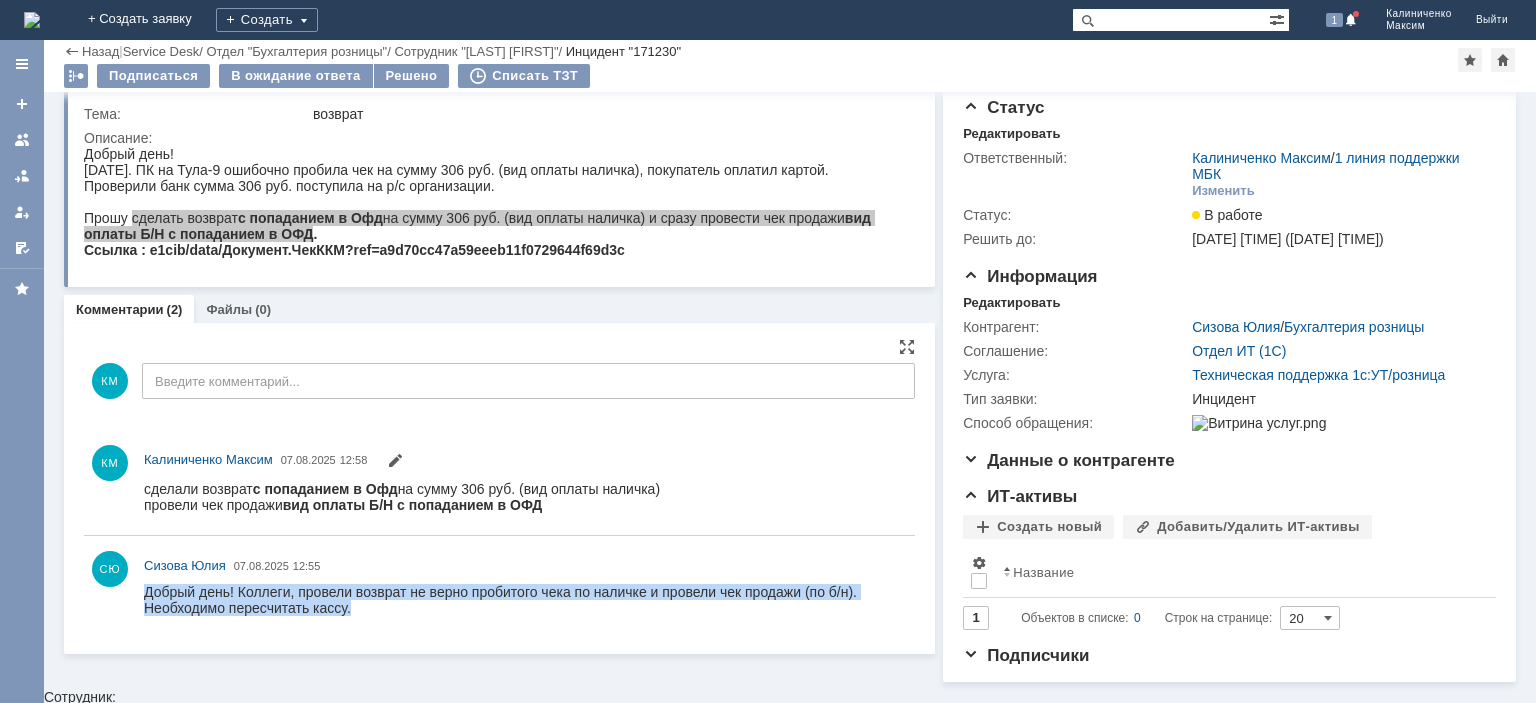 click on "Добрый день! Коллеги, провели возврат не верно пробитого чека по наличке и провели чек продажи (по б/н). Необходимо пересчитать кассу." at bounding box center (525, 599) 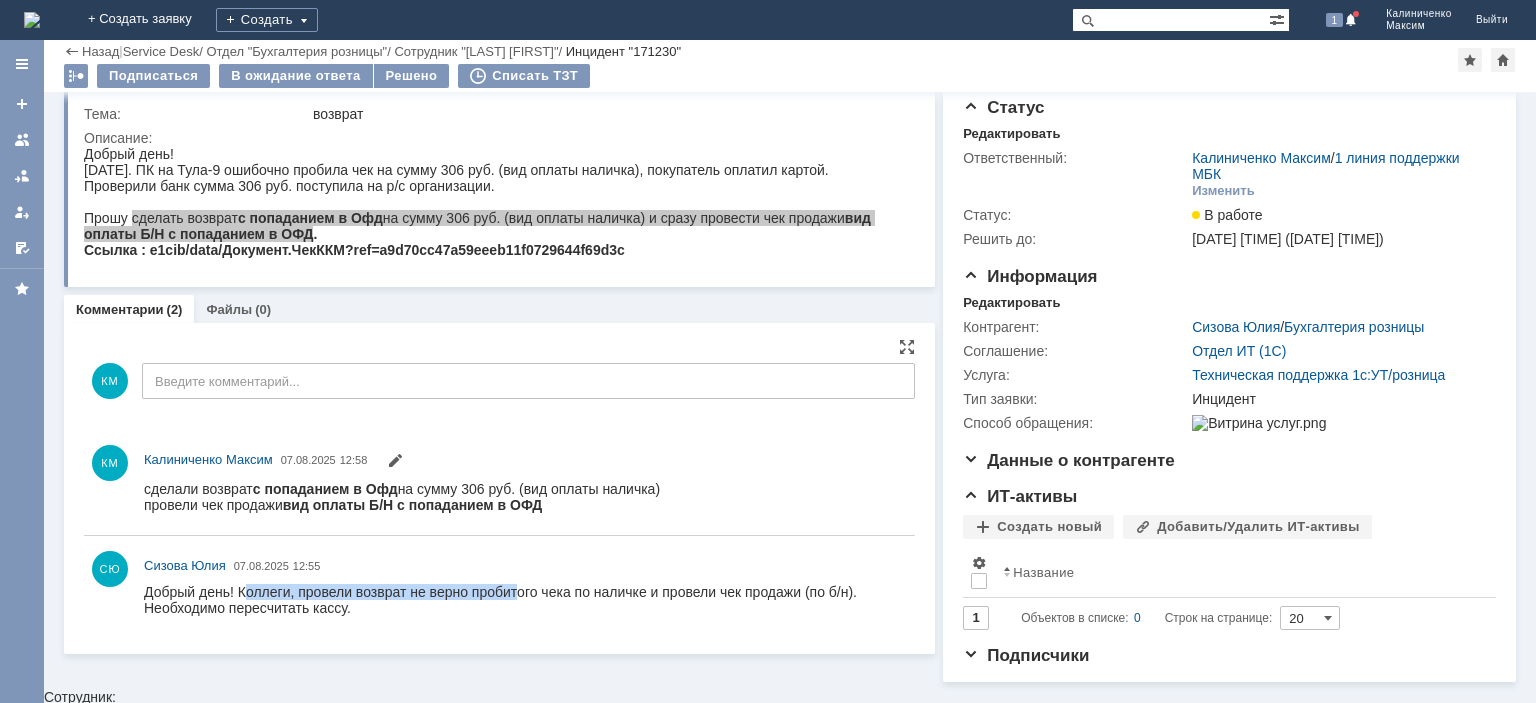 drag, startPoint x: 242, startPoint y: 588, endPoint x: 514, endPoint y: 592, distance: 272.02942 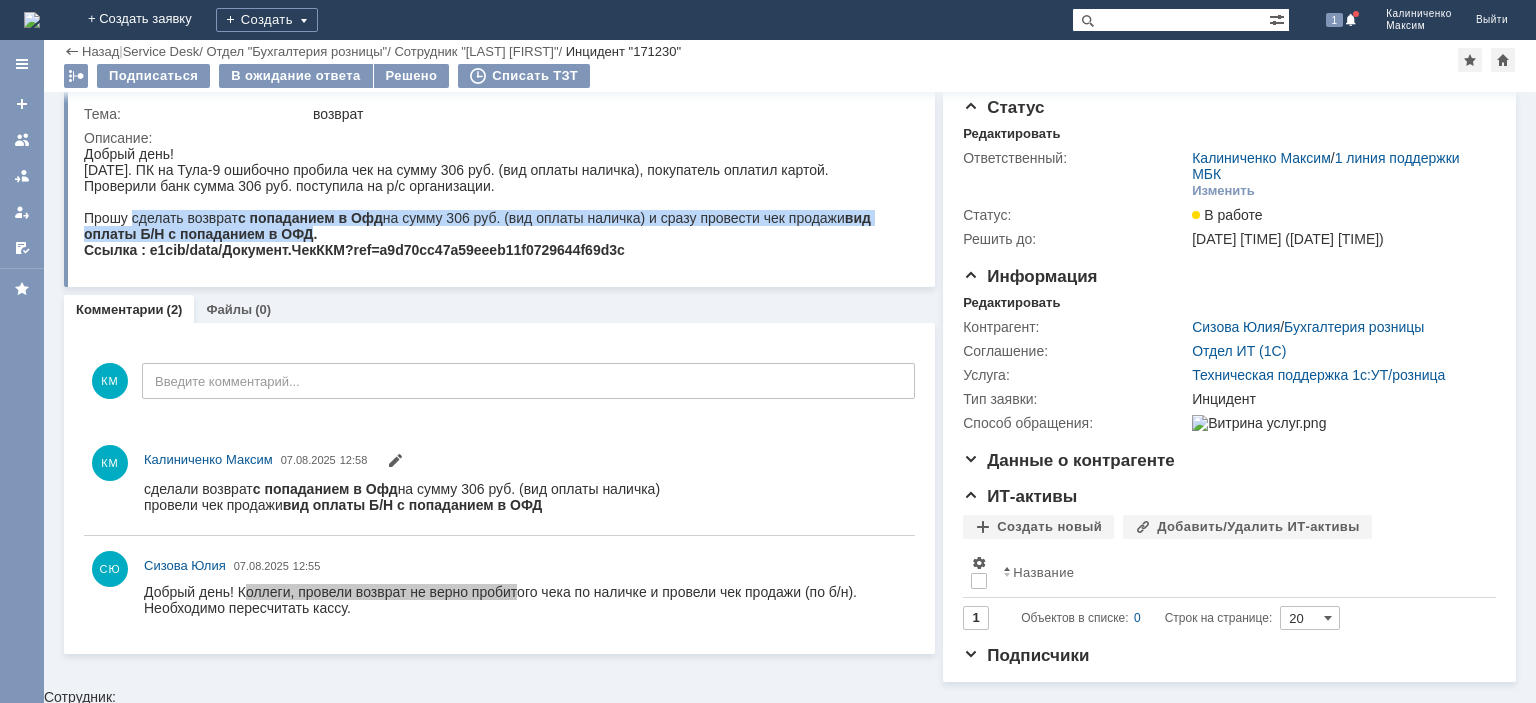 click on "Прошу сделать возврат  с попаданием в Офд  на сумму 306 руб. (вид оплаты наличка) и сразу провести чек продажи  вид оплаты Б/Н   с попаданием в ОФД." at bounding box center [497, 226] 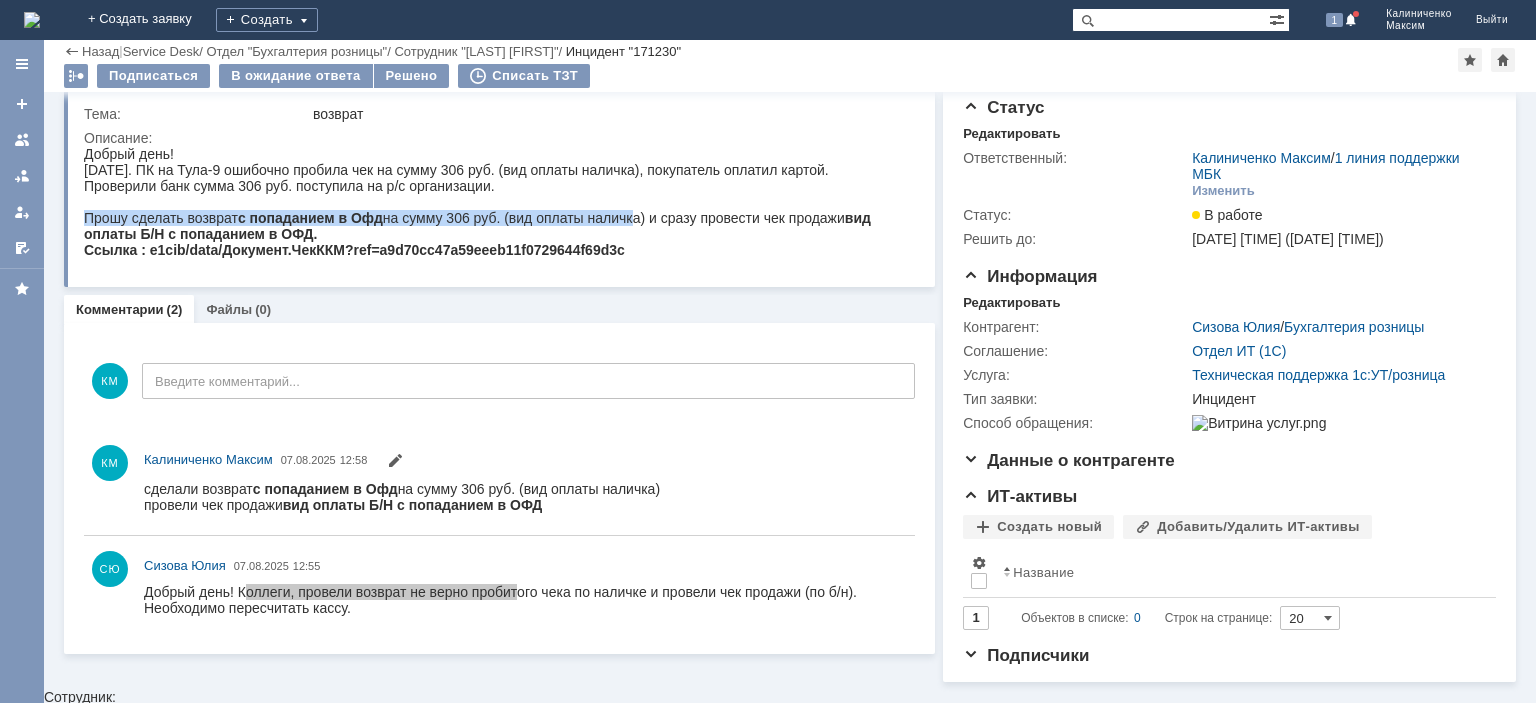 drag, startPoint x: 87, startPoint y: 221, endPoint x: 630, endPoint y: 218, distance: 543.0083 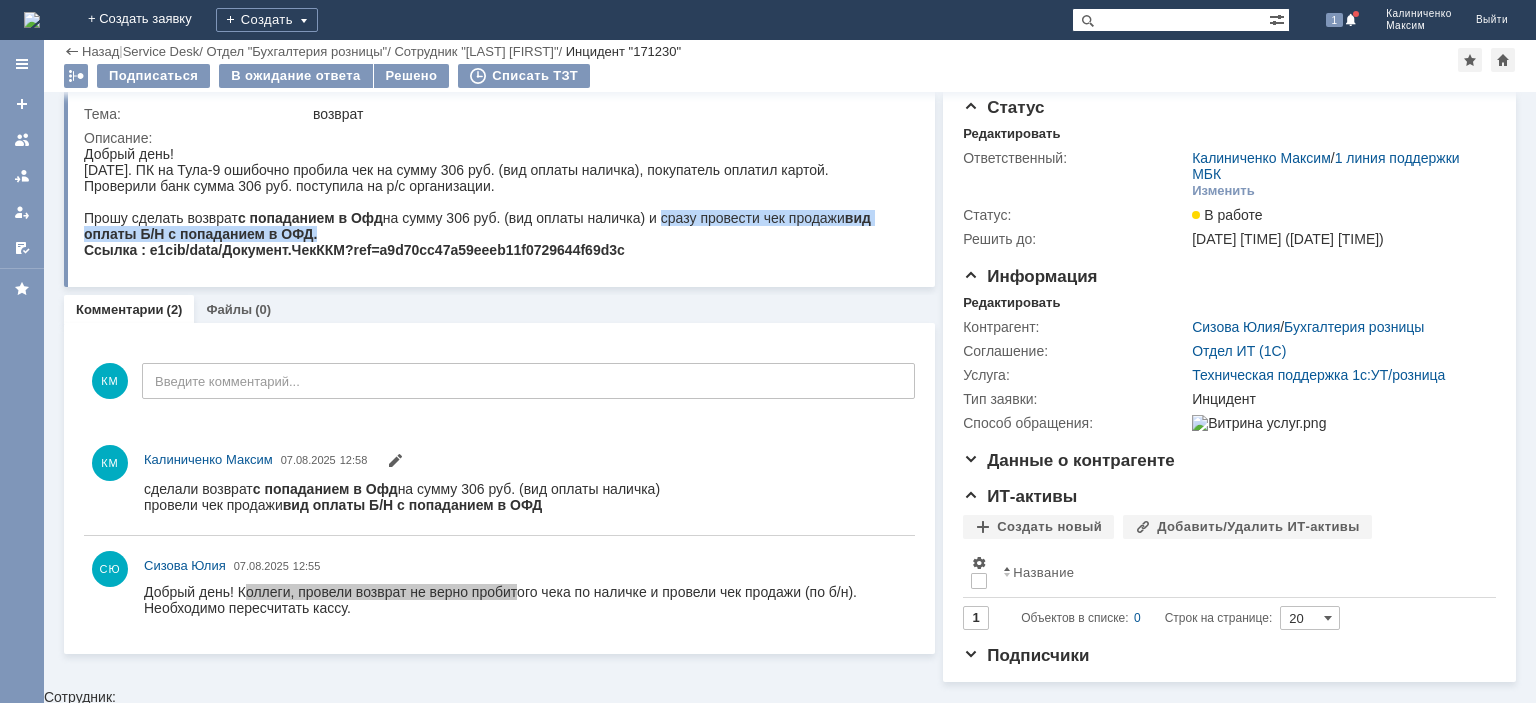 drag, startPoint x: 666, startPoint y: 223, endPoint x: 886, endPoint y: 244, distance: 221 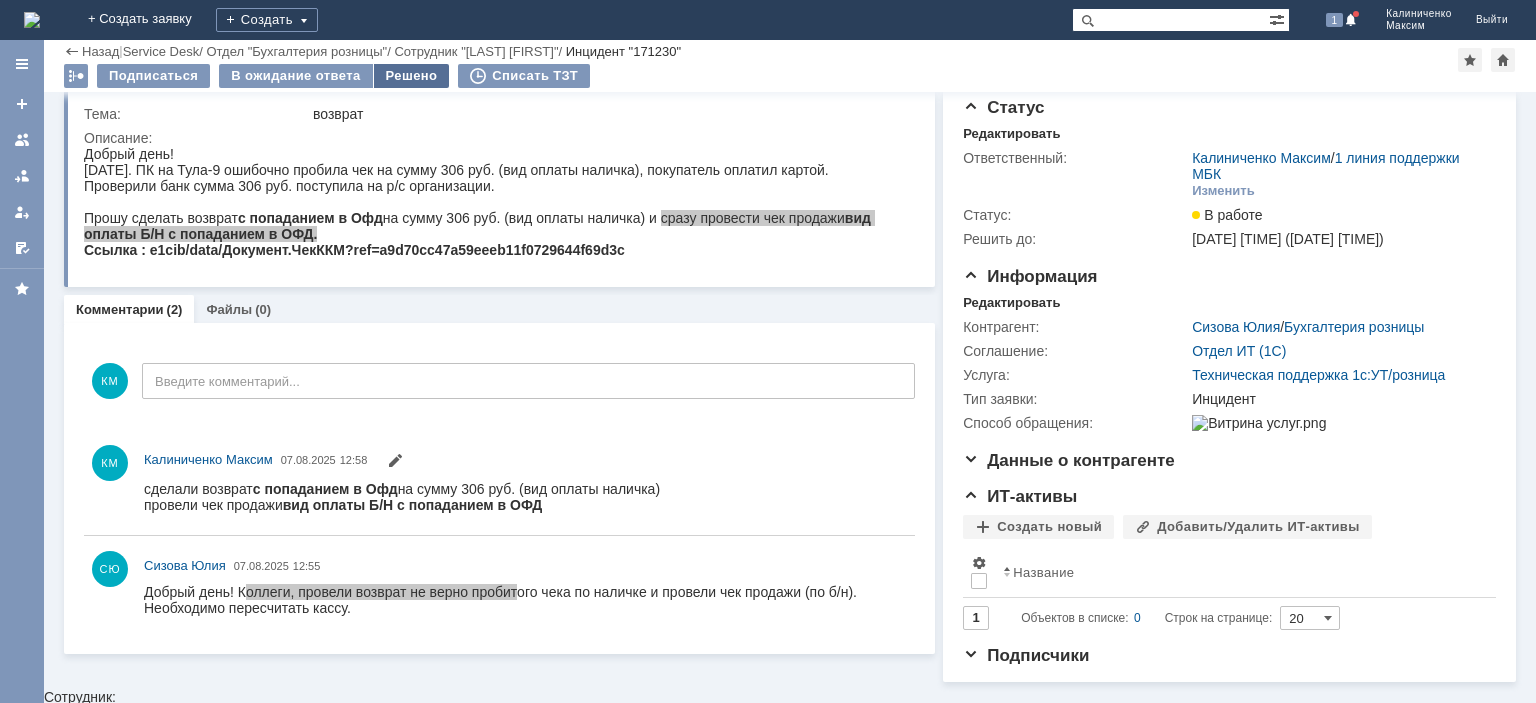 click on "Решено" at bounding box center (412, 76) 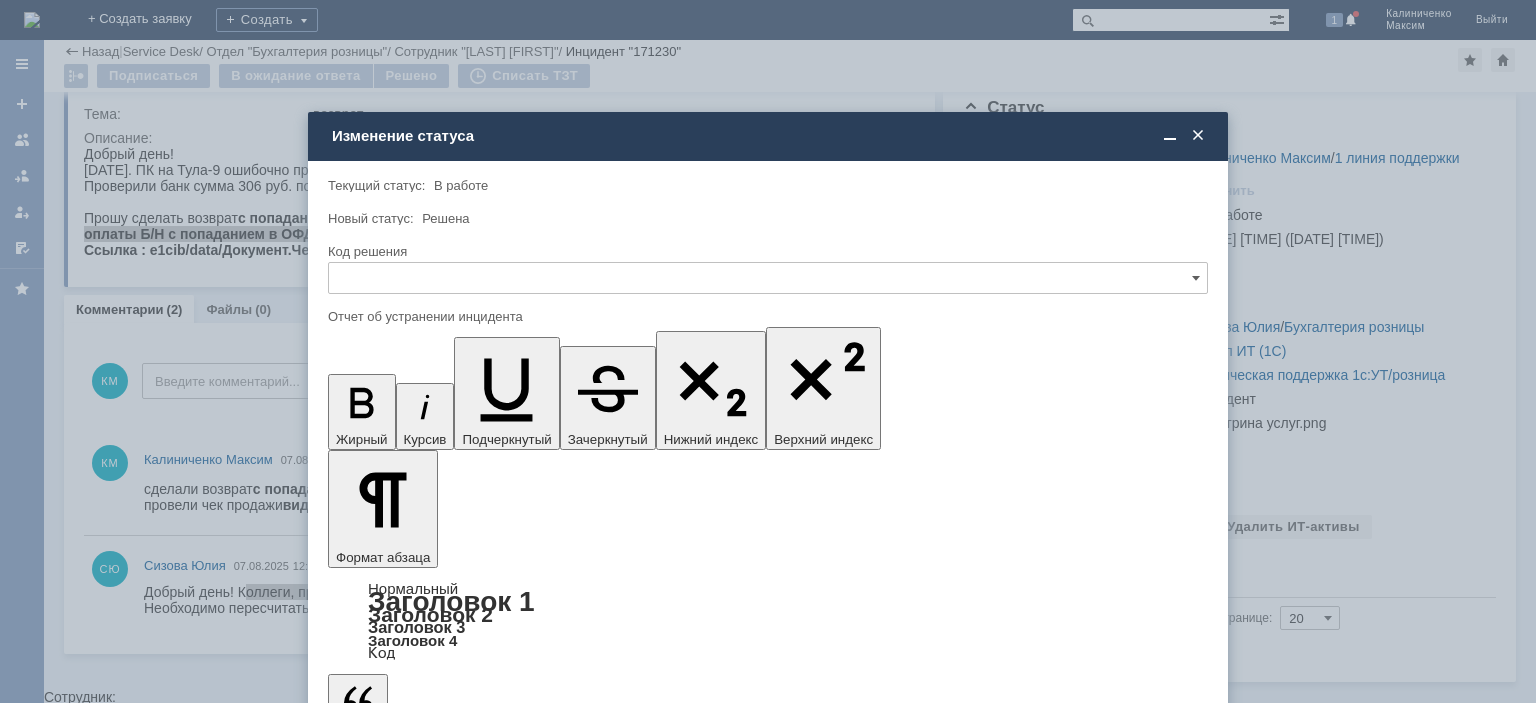 scroll, scrollTop: 0, scrollLeft: 0, axis: both 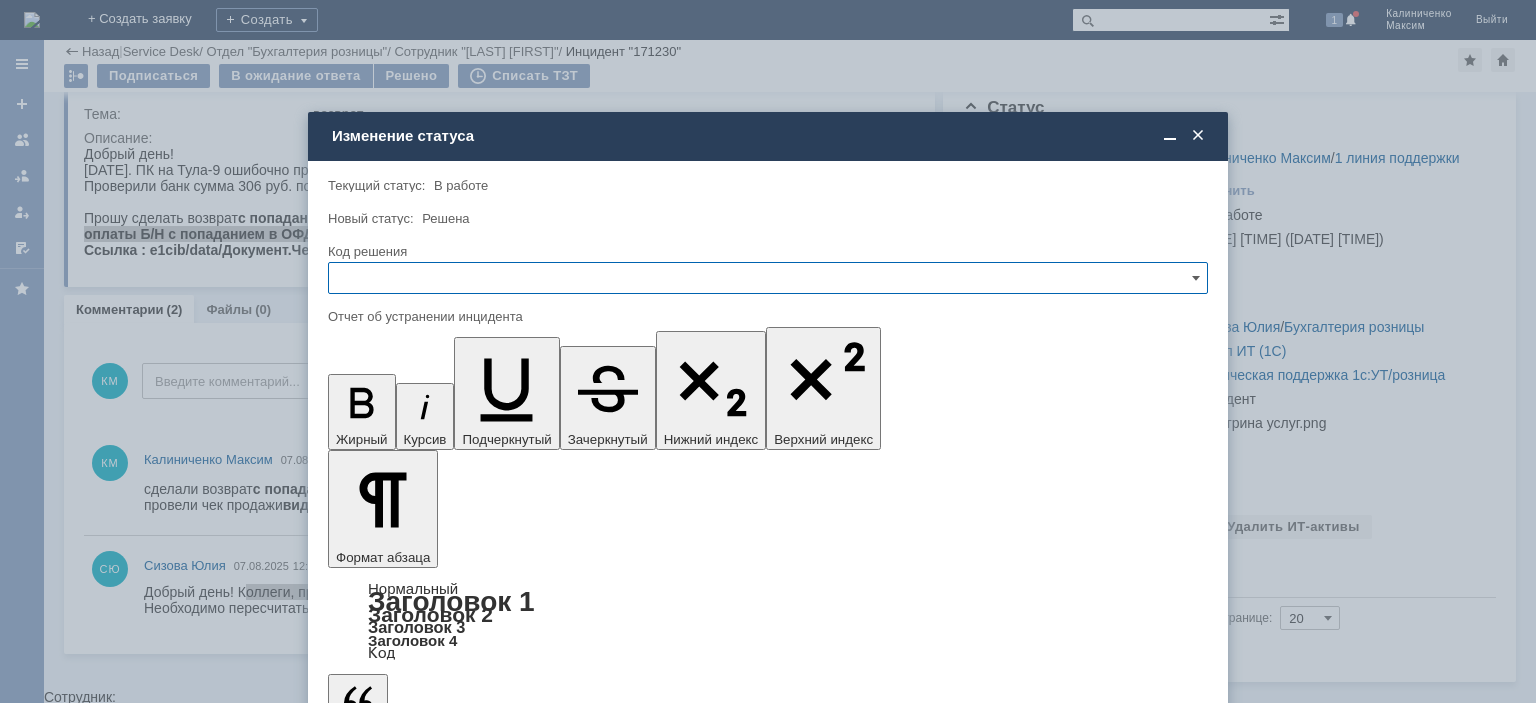 click at bounding box center (768, 278) 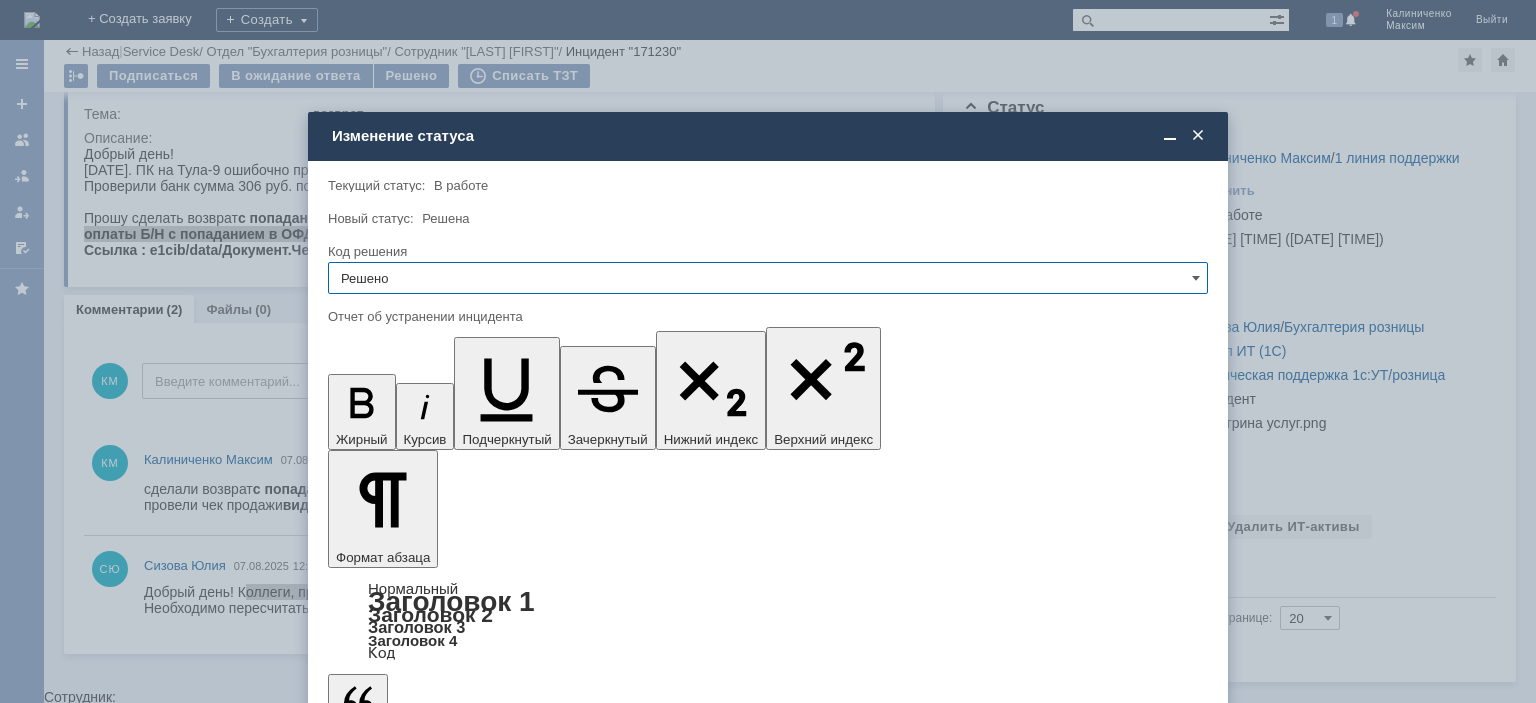 click on "Сохранить Отмена" at bounding box center (768, 768) 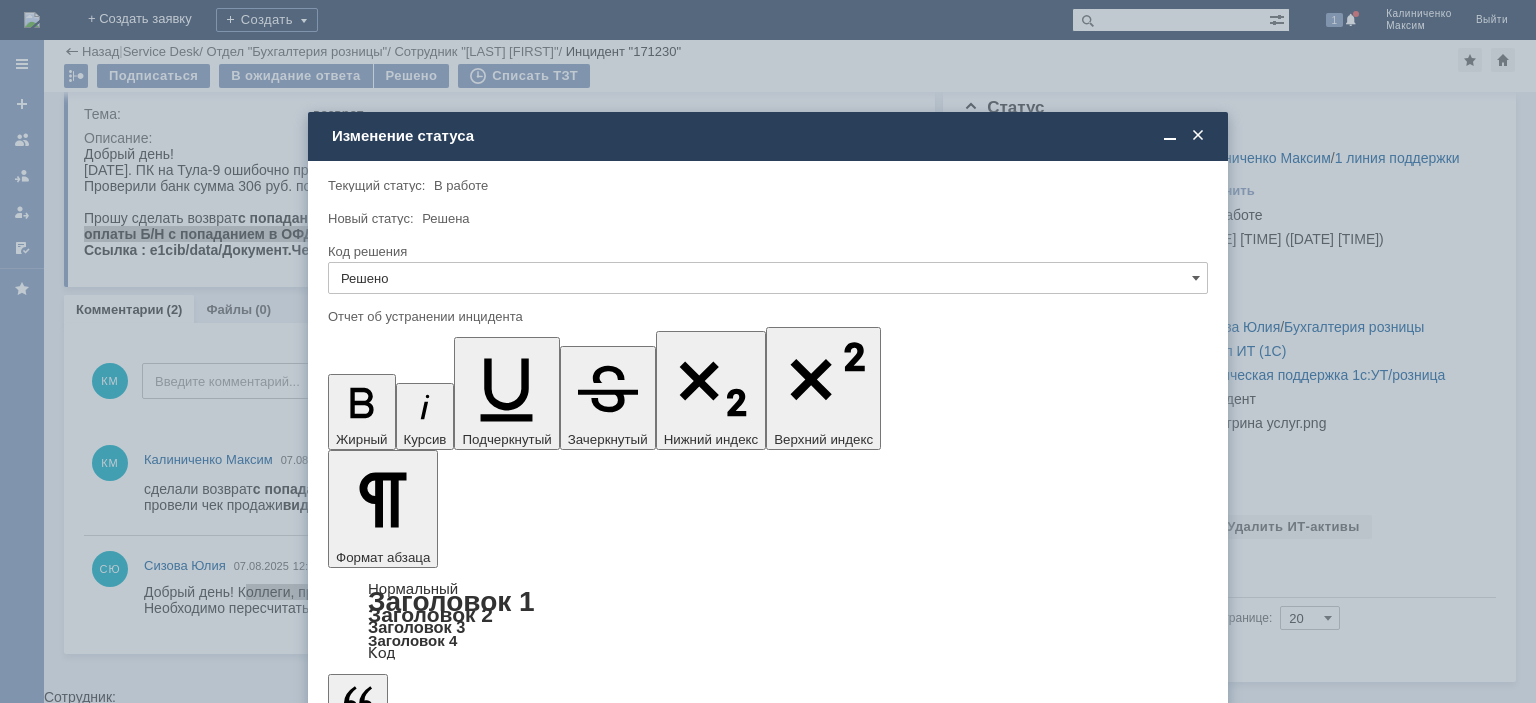 type on "Решено" 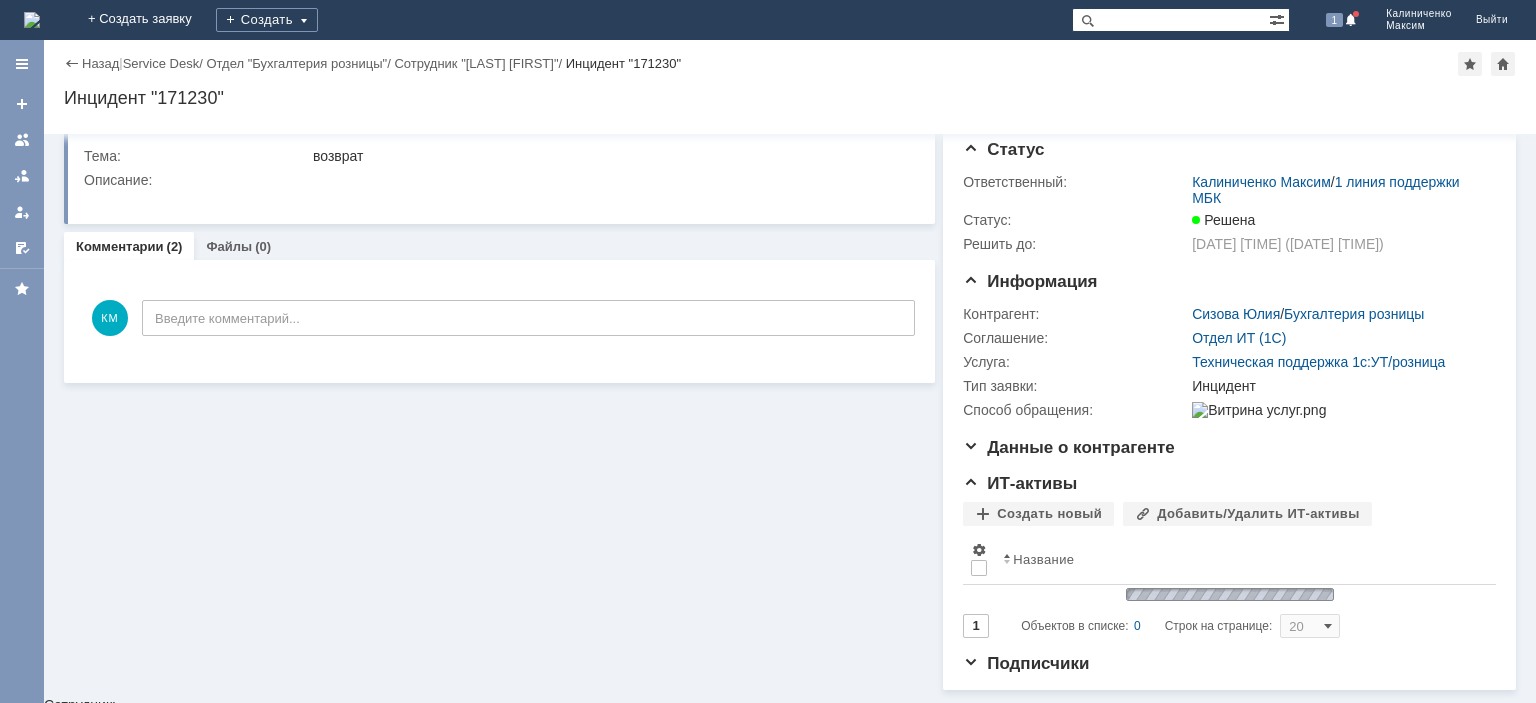 scroll, scrollTop: 0, scrollLeft: 0, axis: both 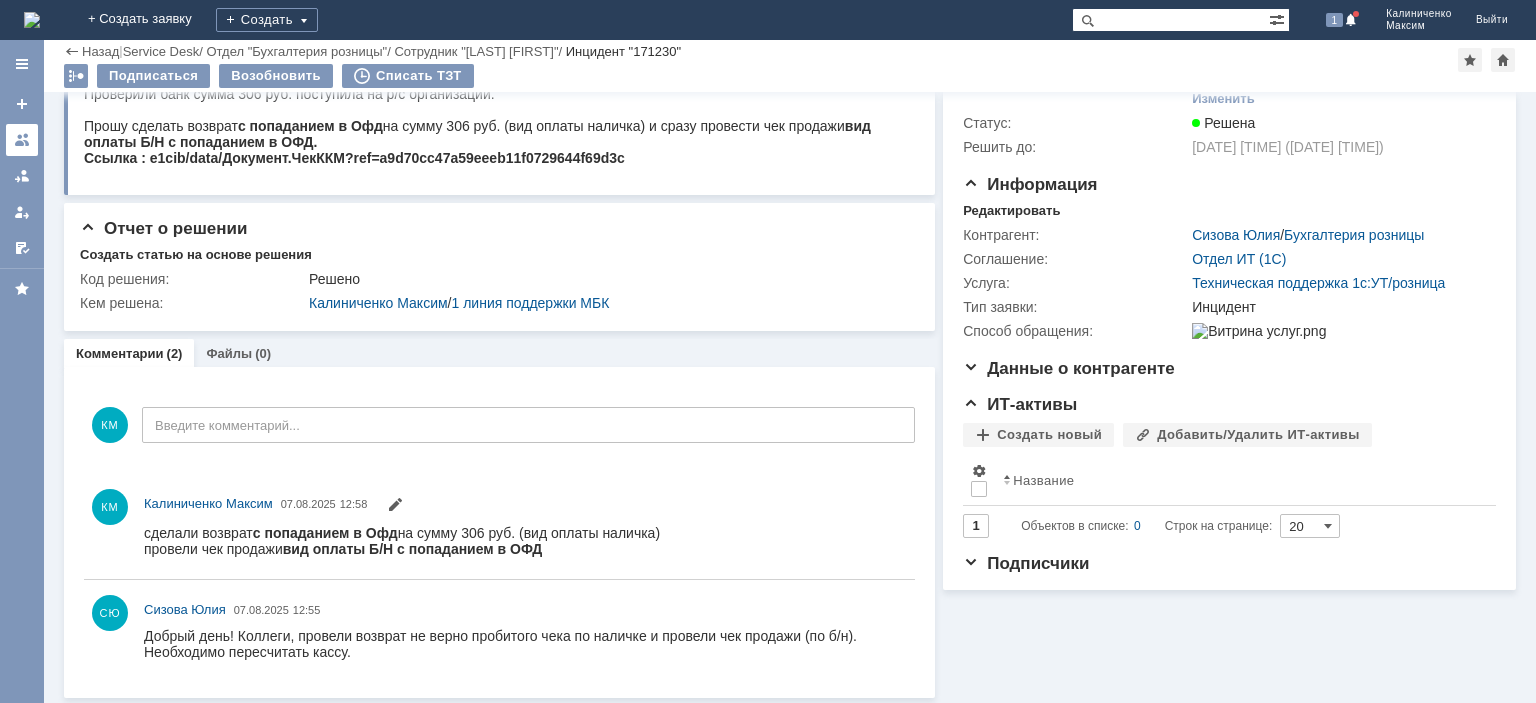 click at bounding box center [22, 140] 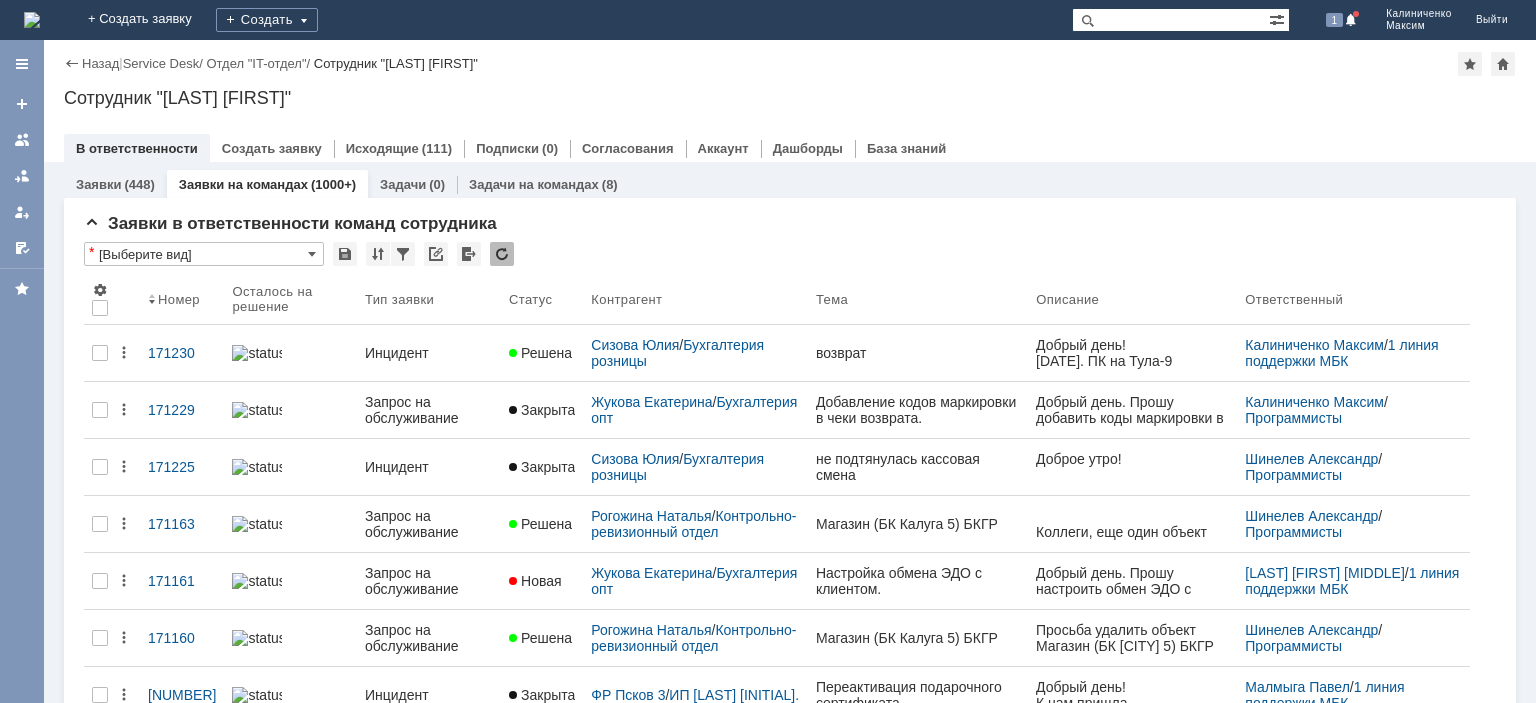 scroll, scrollTop: 0, scrollLeft: 0, axis: both 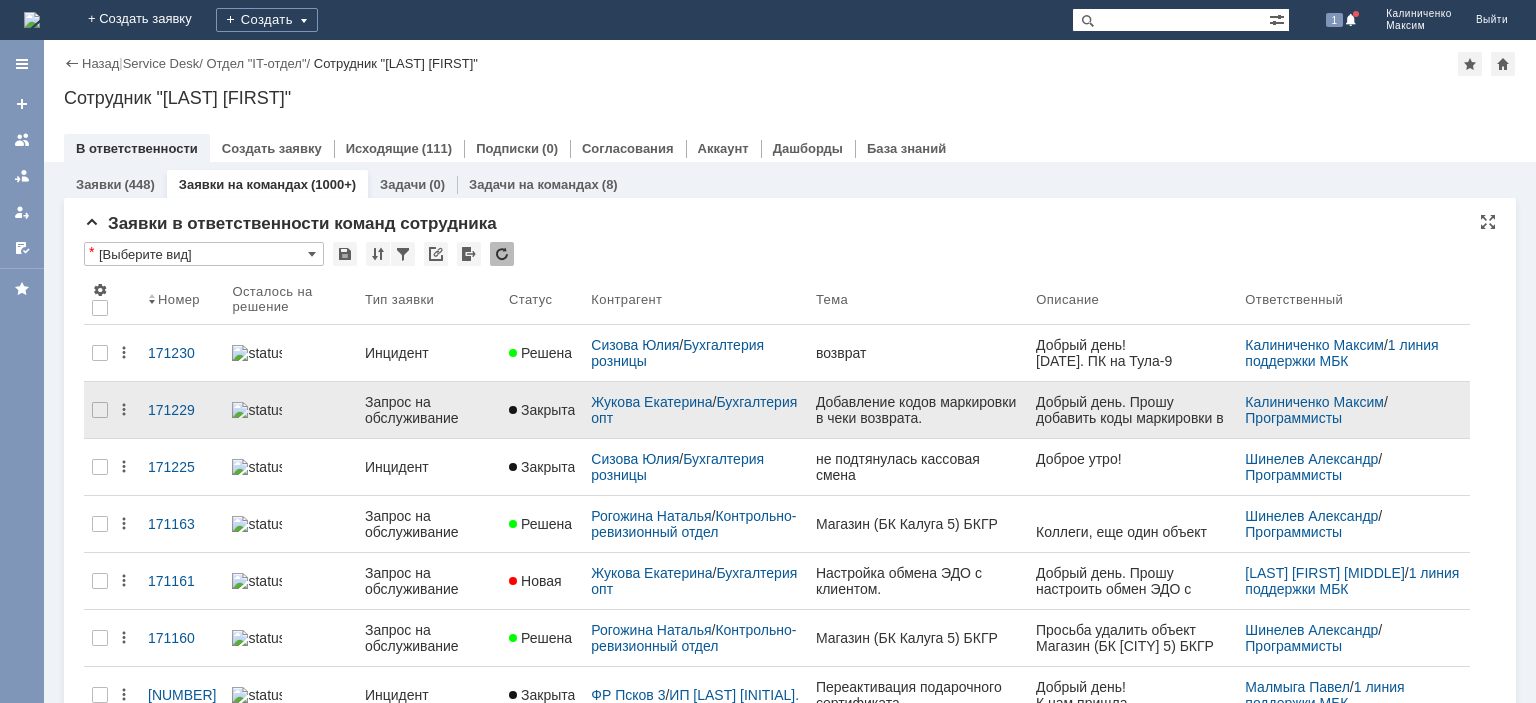 click on "Запрос на обслуживание" at bounding box center (429, 410) 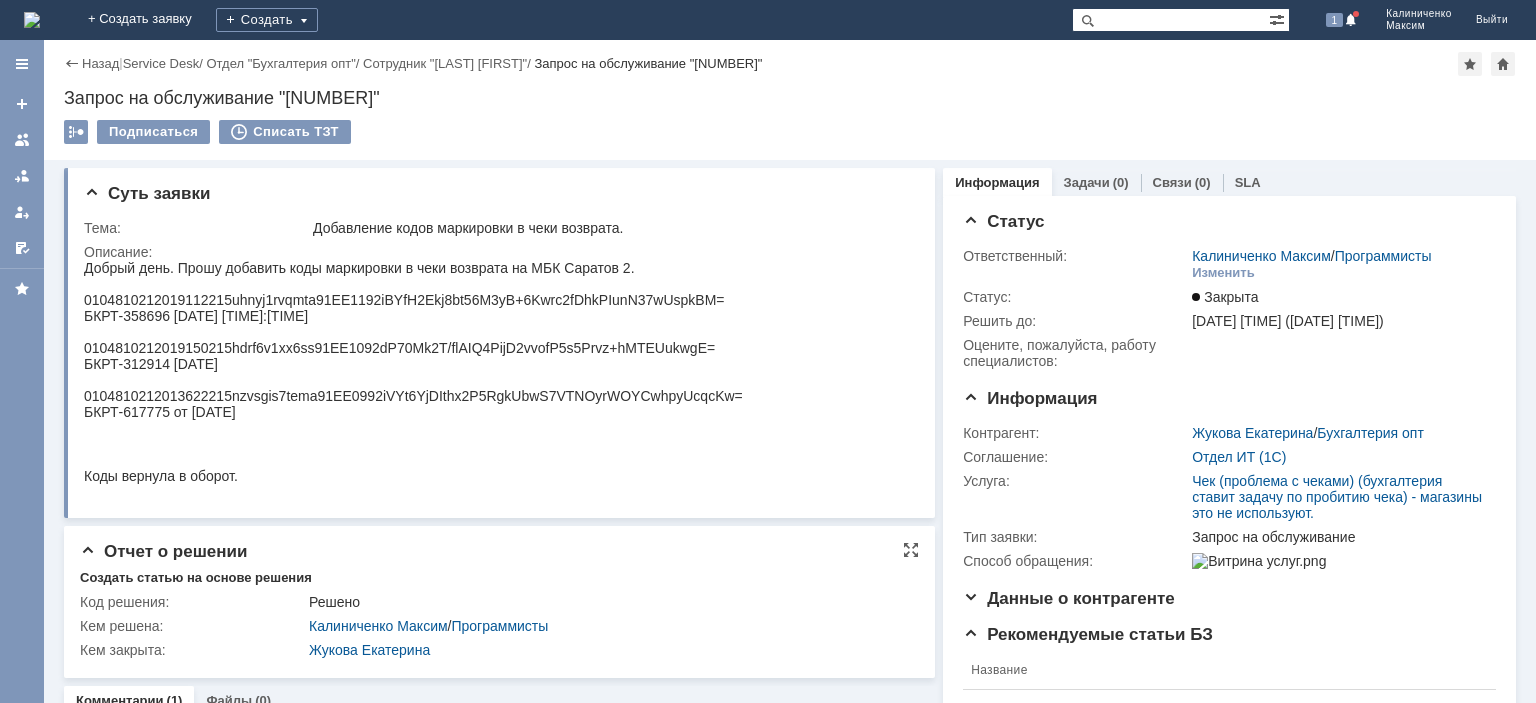 scroll, scrollTop: 0, scrollLeft: 0, axis: both 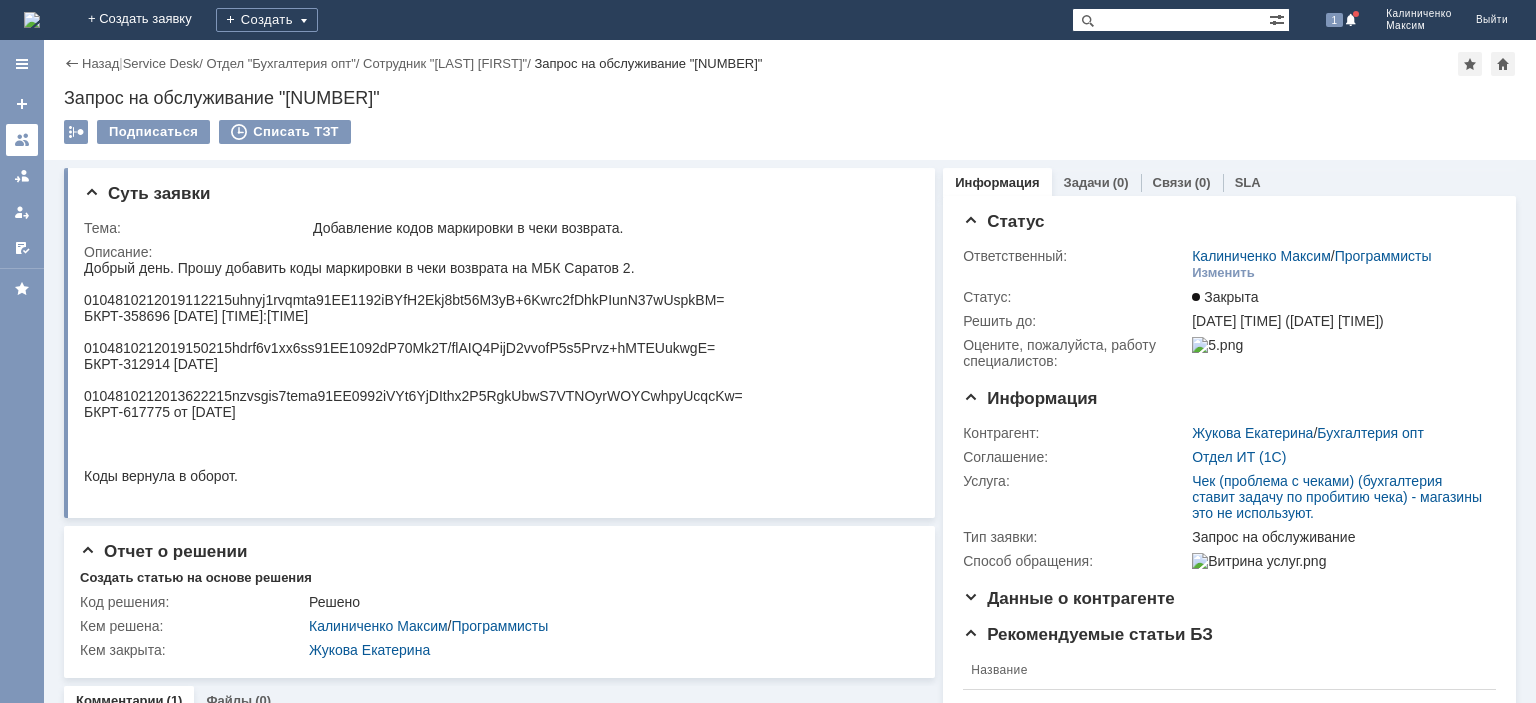 click at bounding box center [22, 140] 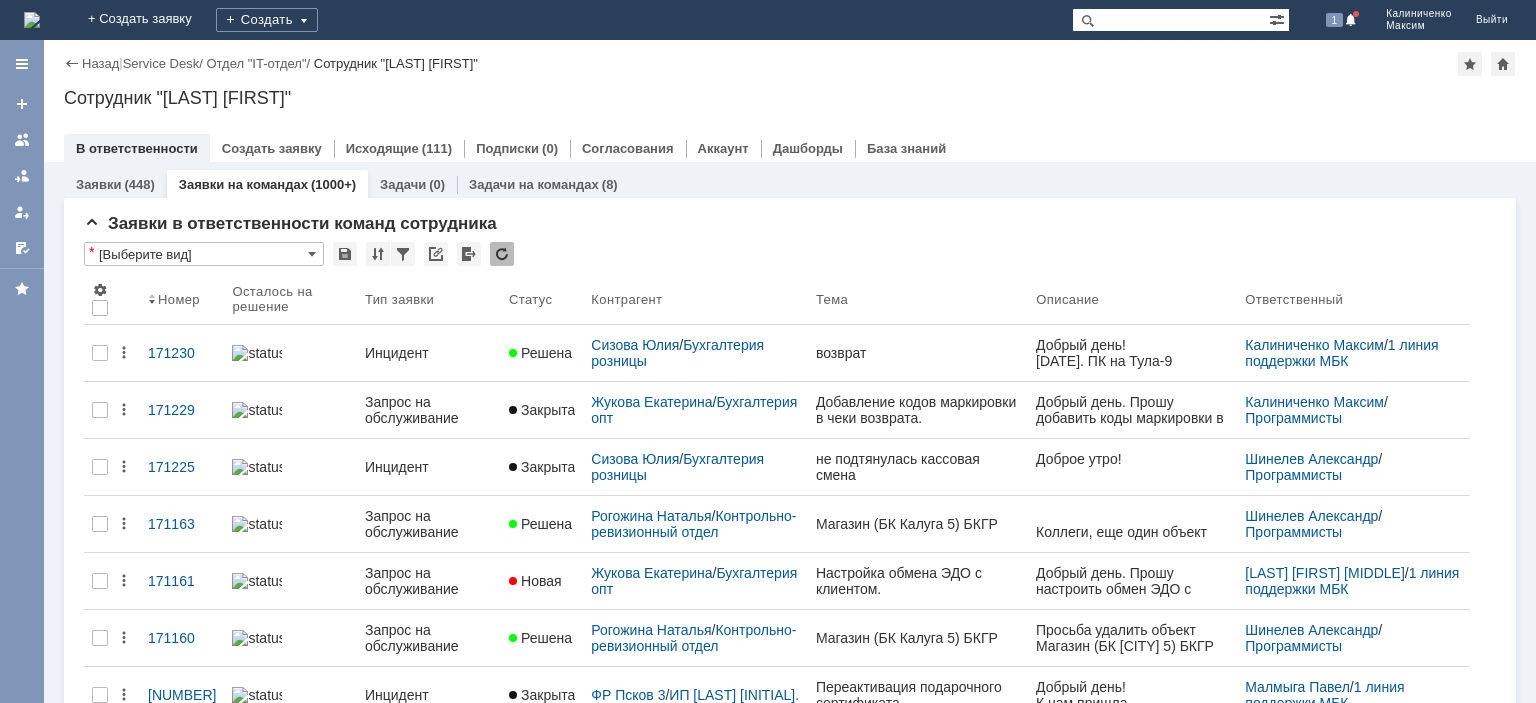 scroll, scrollTop: 0, scrollLeft: 0, axis: both 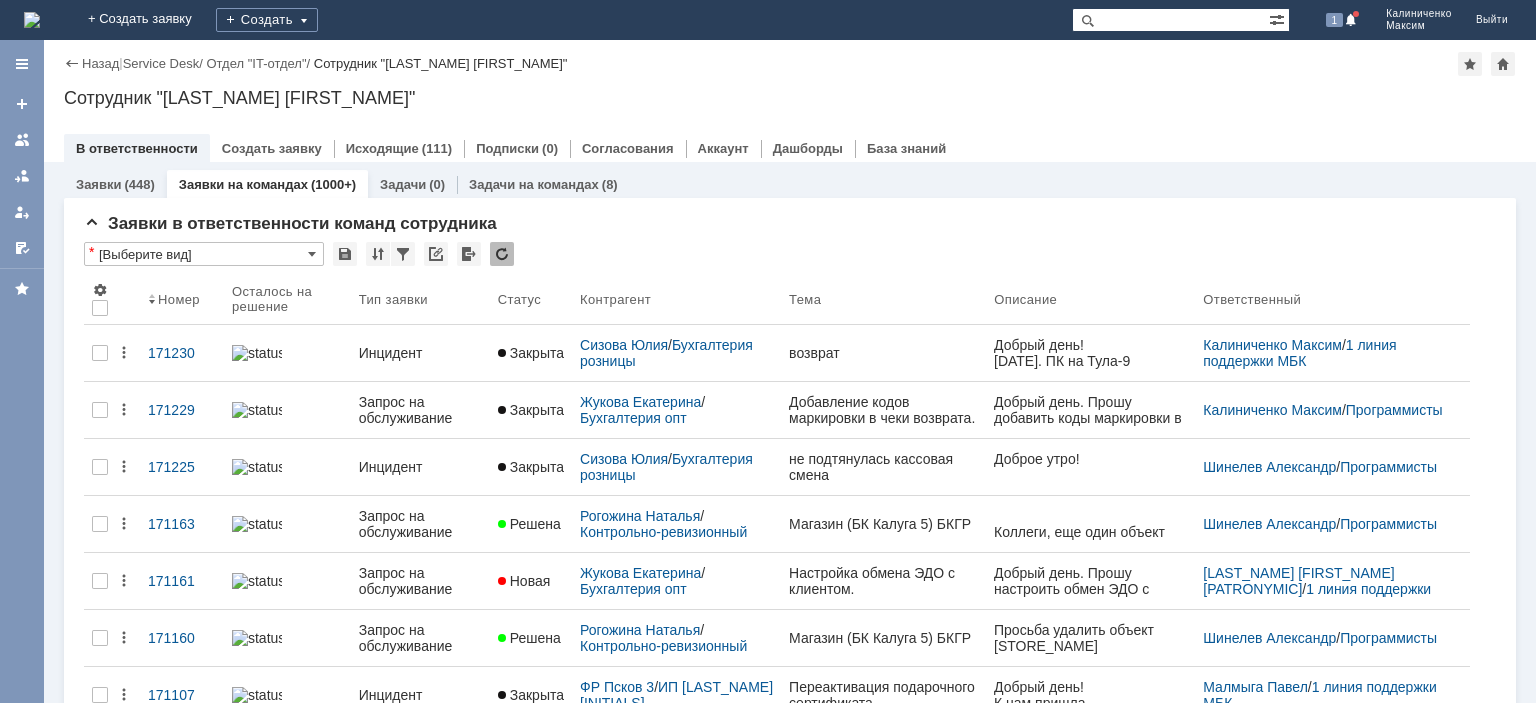 click at bounding box center (1170, 20) 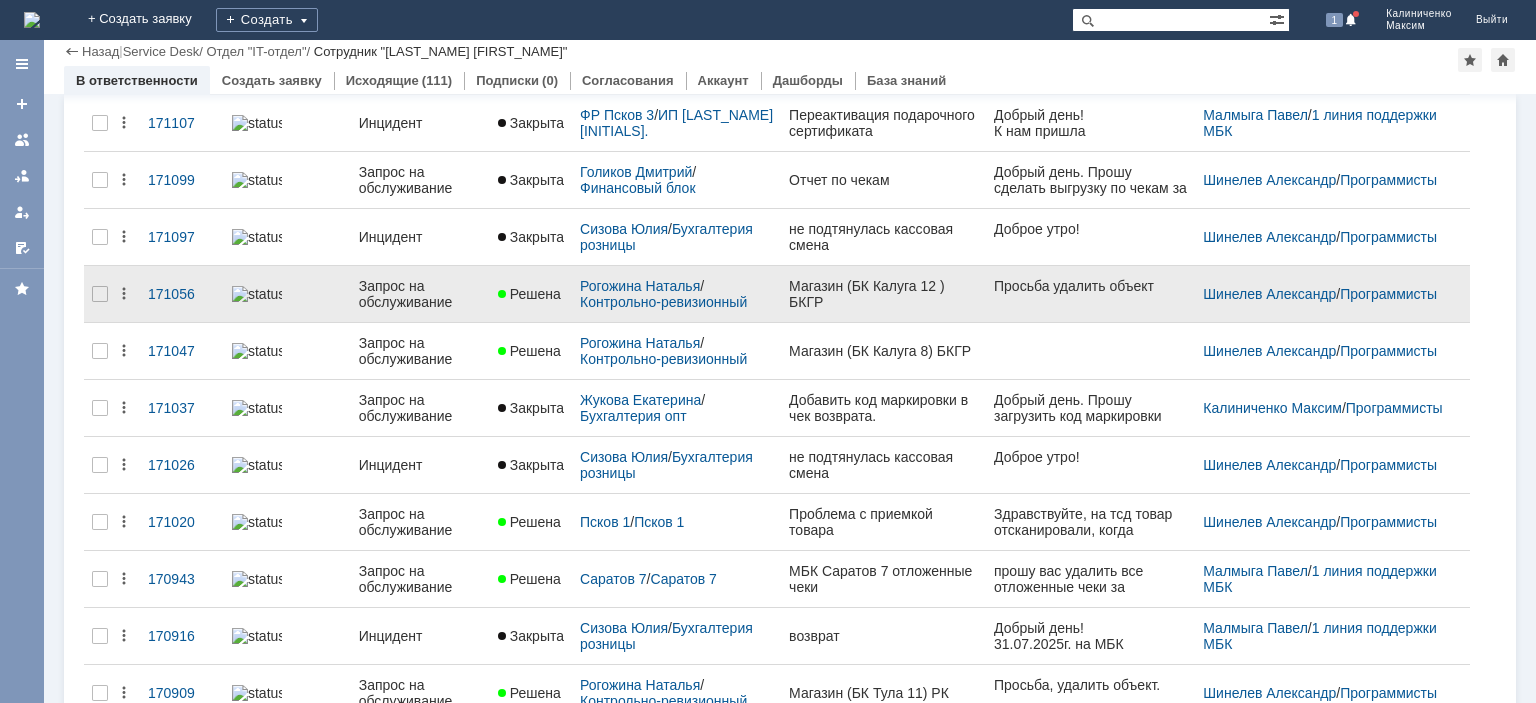 scroll, scrollTop: 302, scrollLeft: 0, axis: vertical 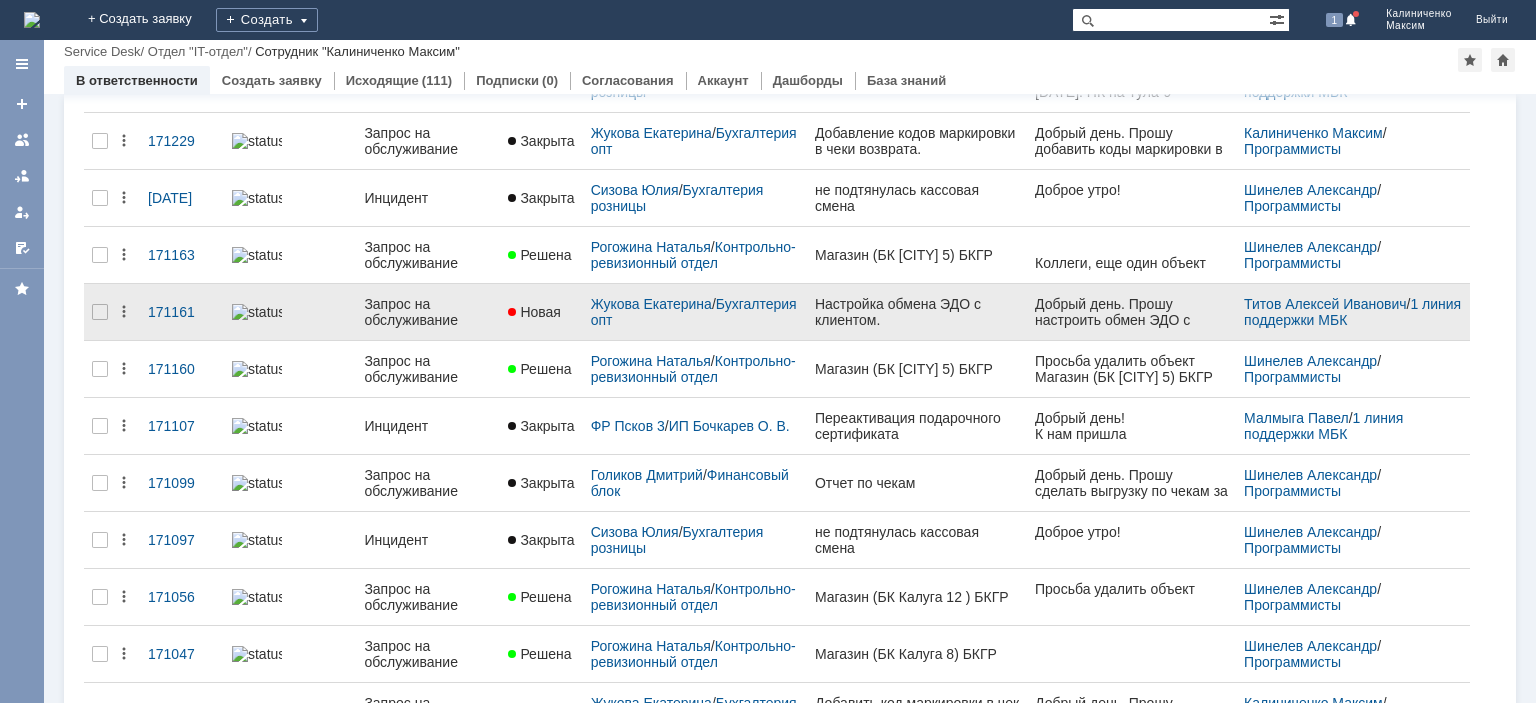 click on "Запрос на обслуживание" at bounding box center (428, 312) 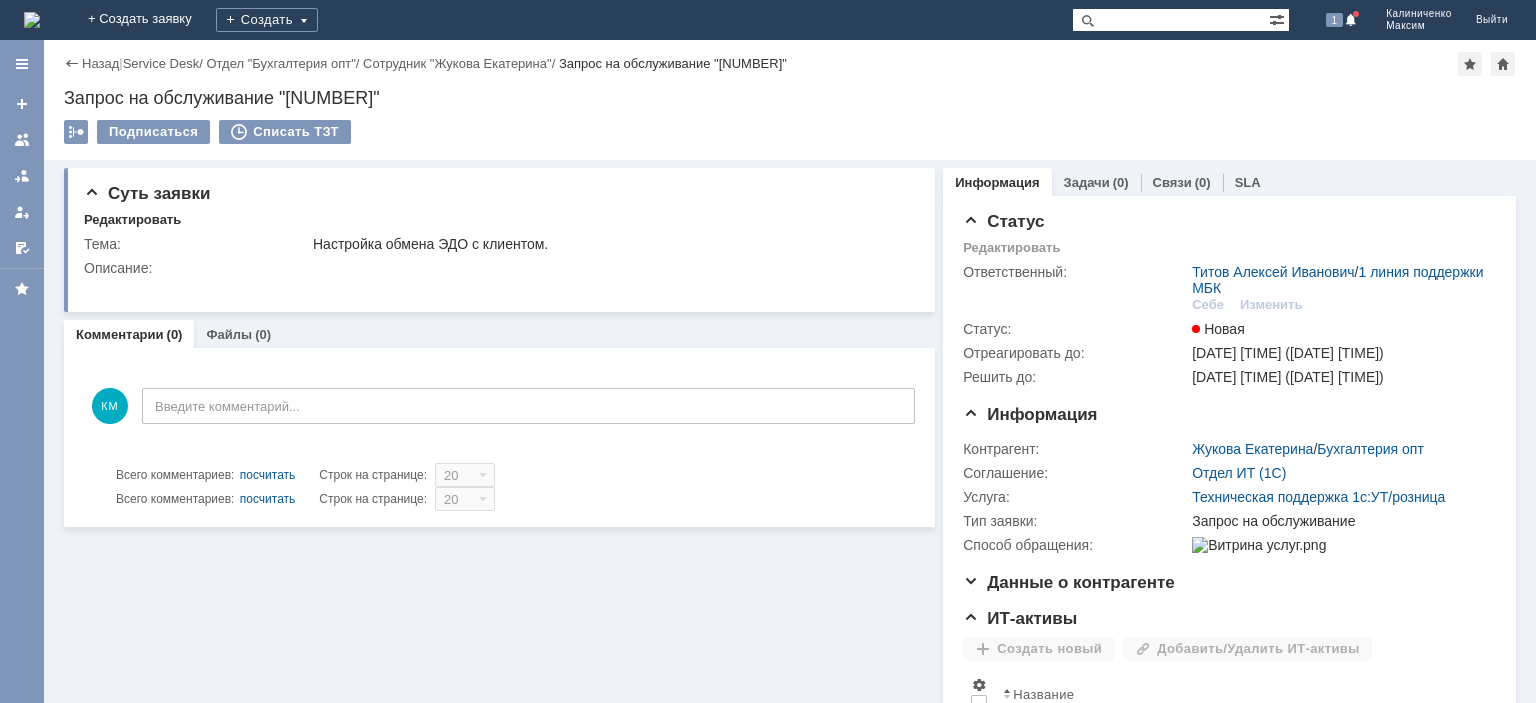 scroll, scrollTop: 0, scrollLeft: 0, axis: both 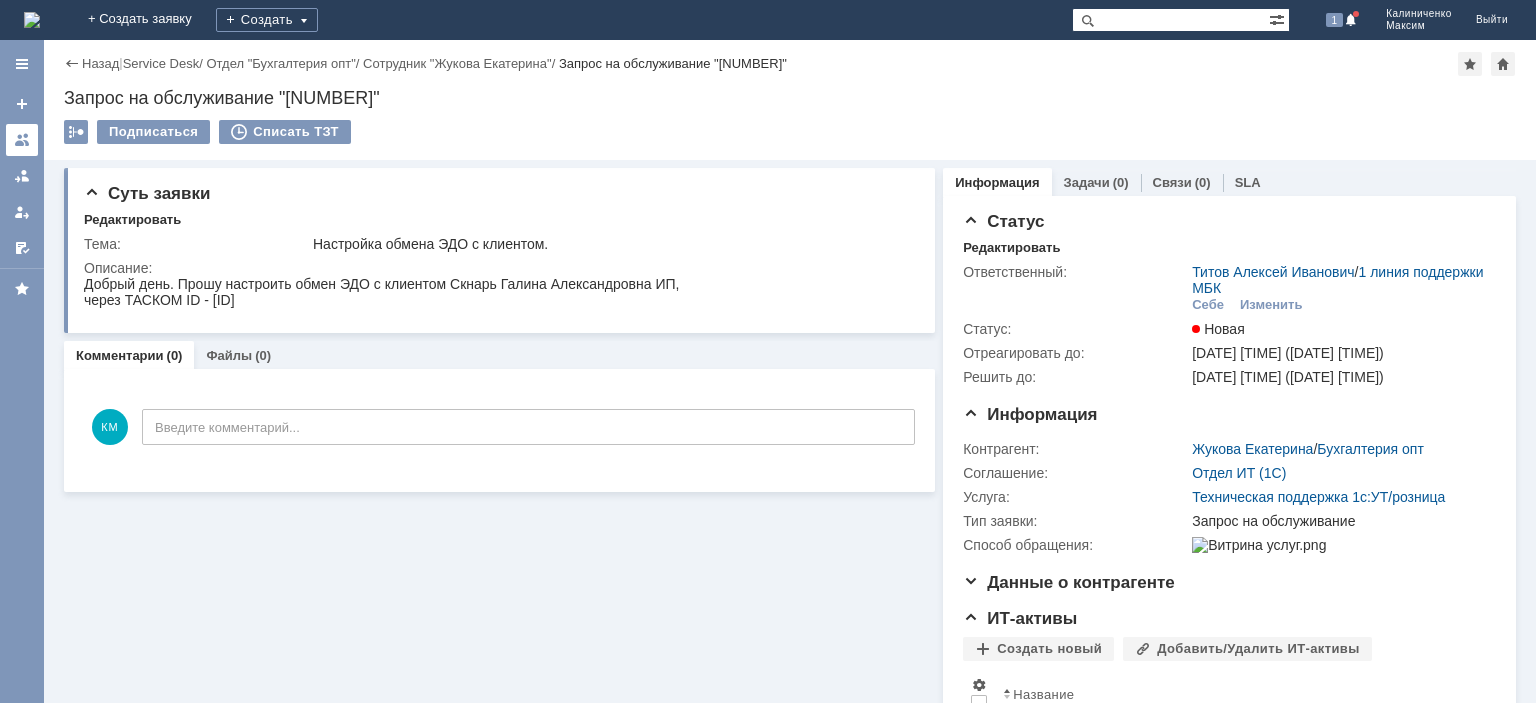 click at bounding box center (22, 140) 